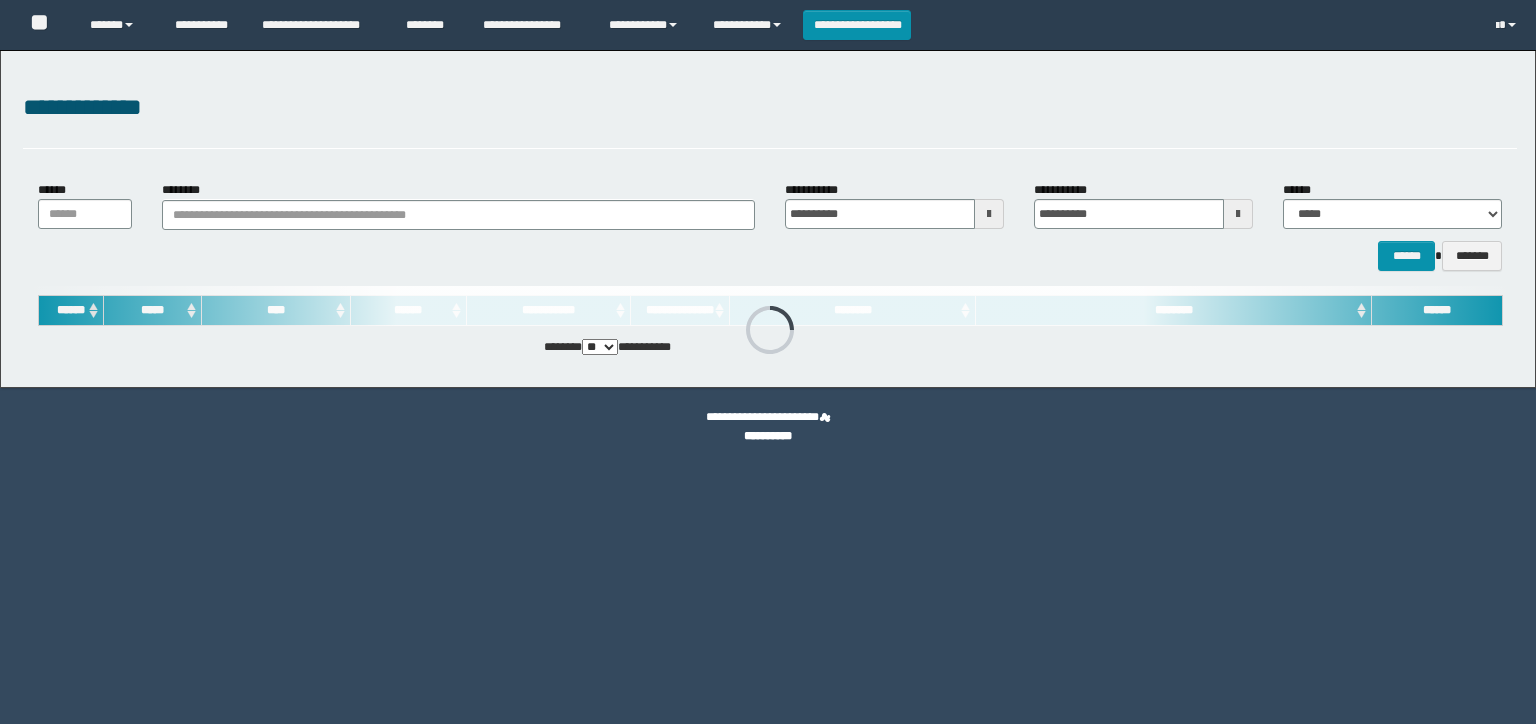 scroll, scrollTop: 0, scrollLeft: 0, axis: both 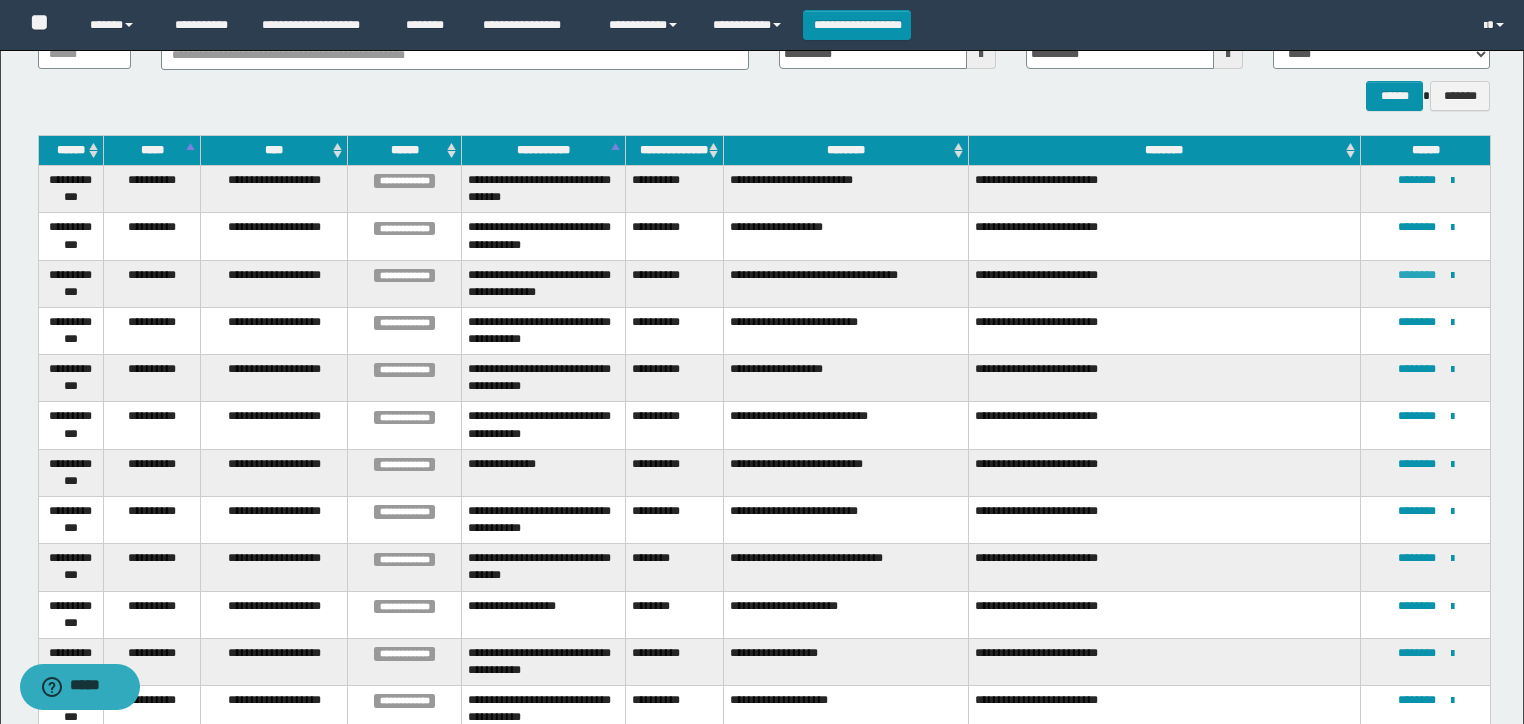 click on "********" at bounding box center (1417, 275) 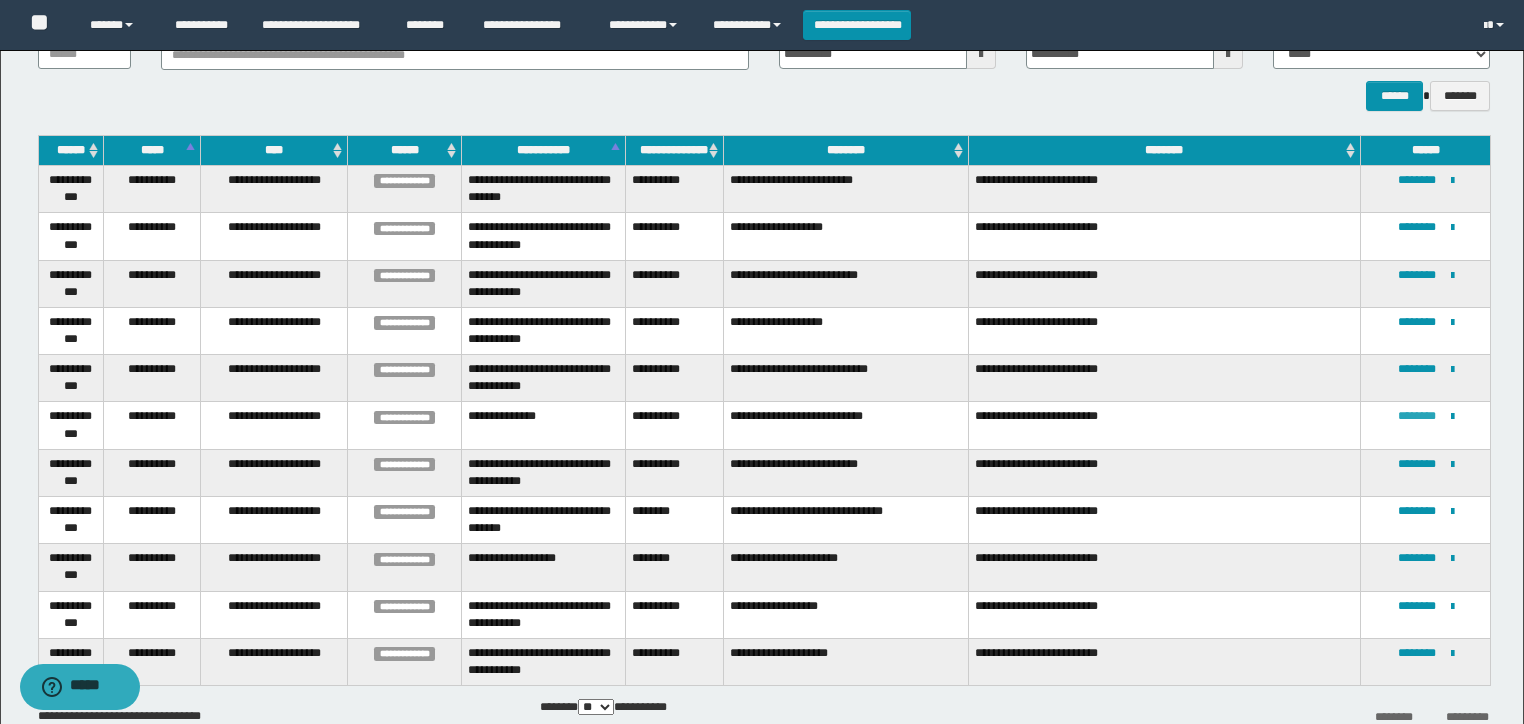 click on "********" at bounding box center [1417, 416] 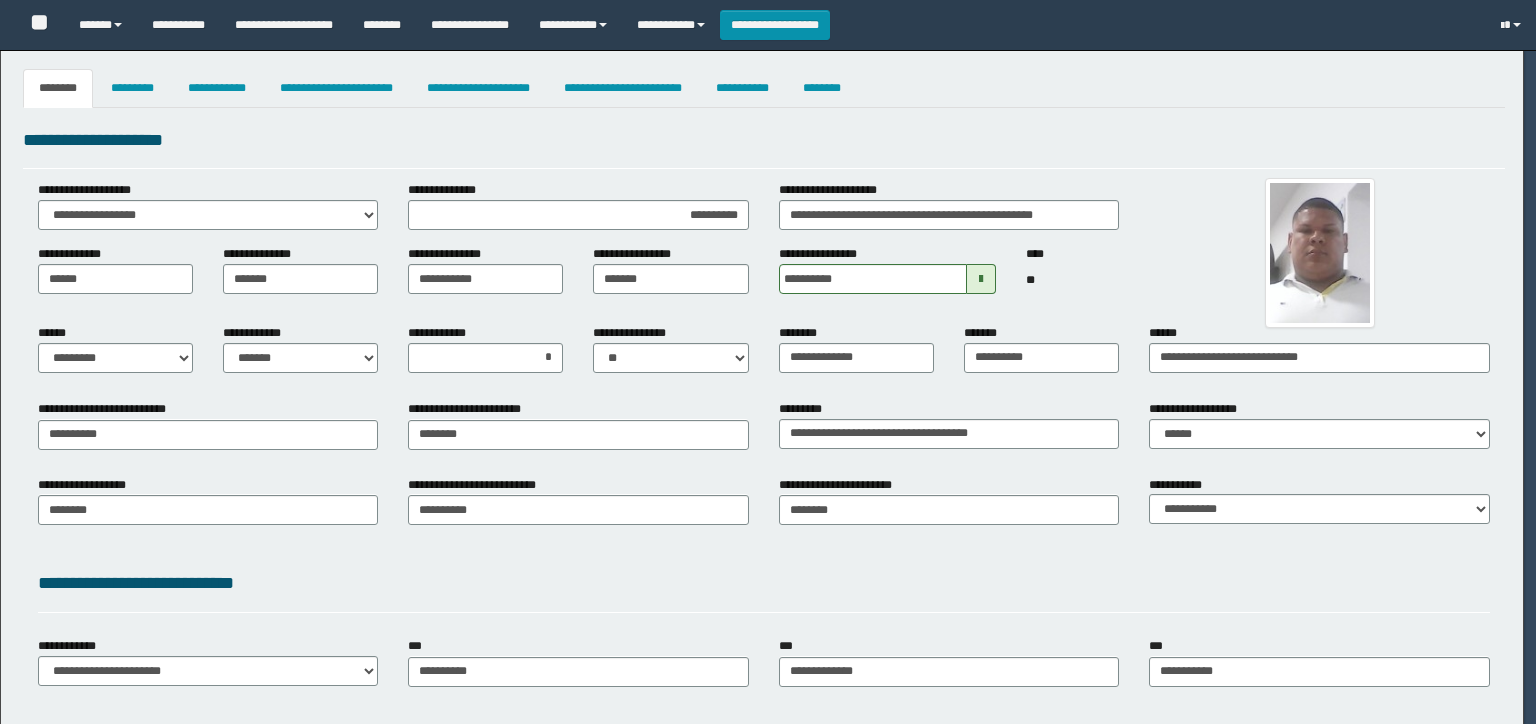 select on "*" 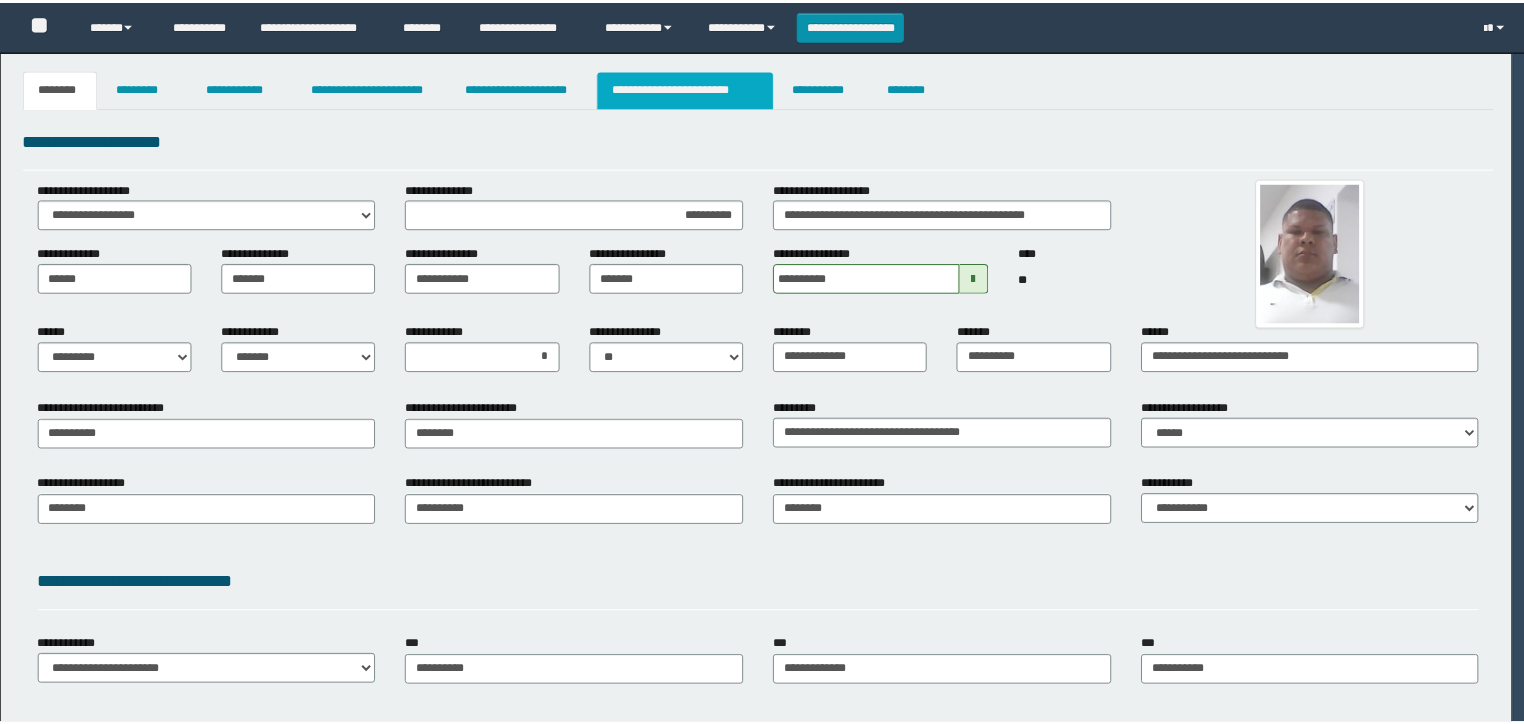 scroll, scrollTop: 0, scrollLeft: 0, axis: both 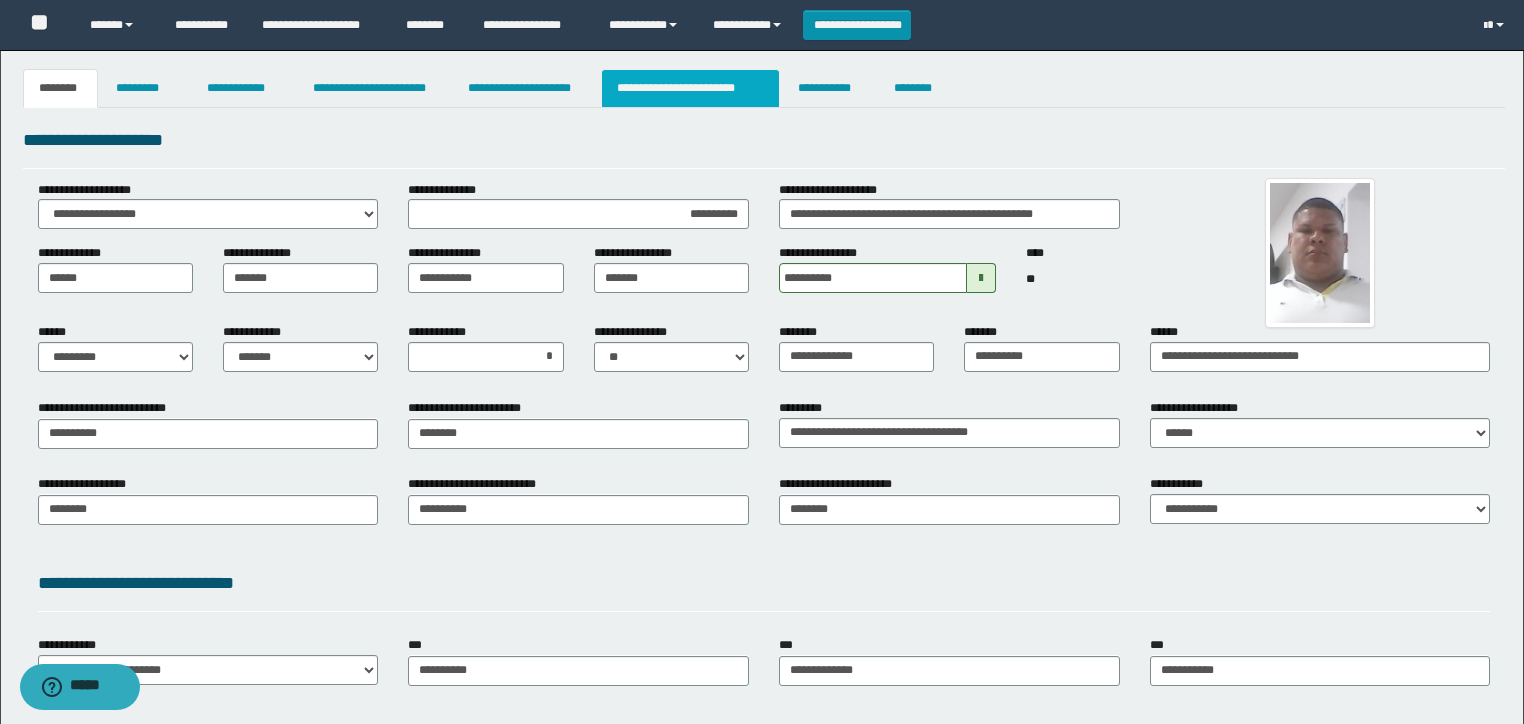 click on "**********" at bounding box center (690, 88) 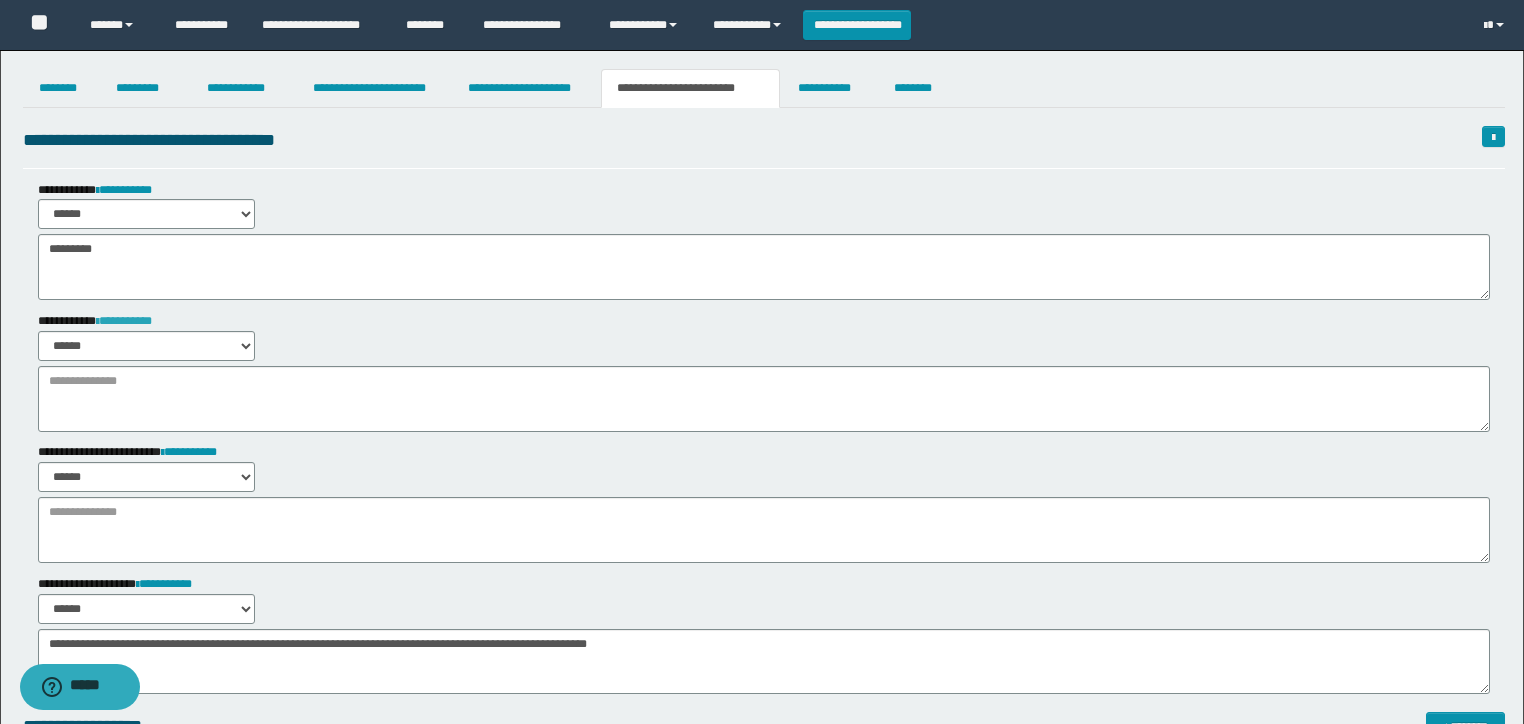 click on "**********" at bounding box center [124, 321] 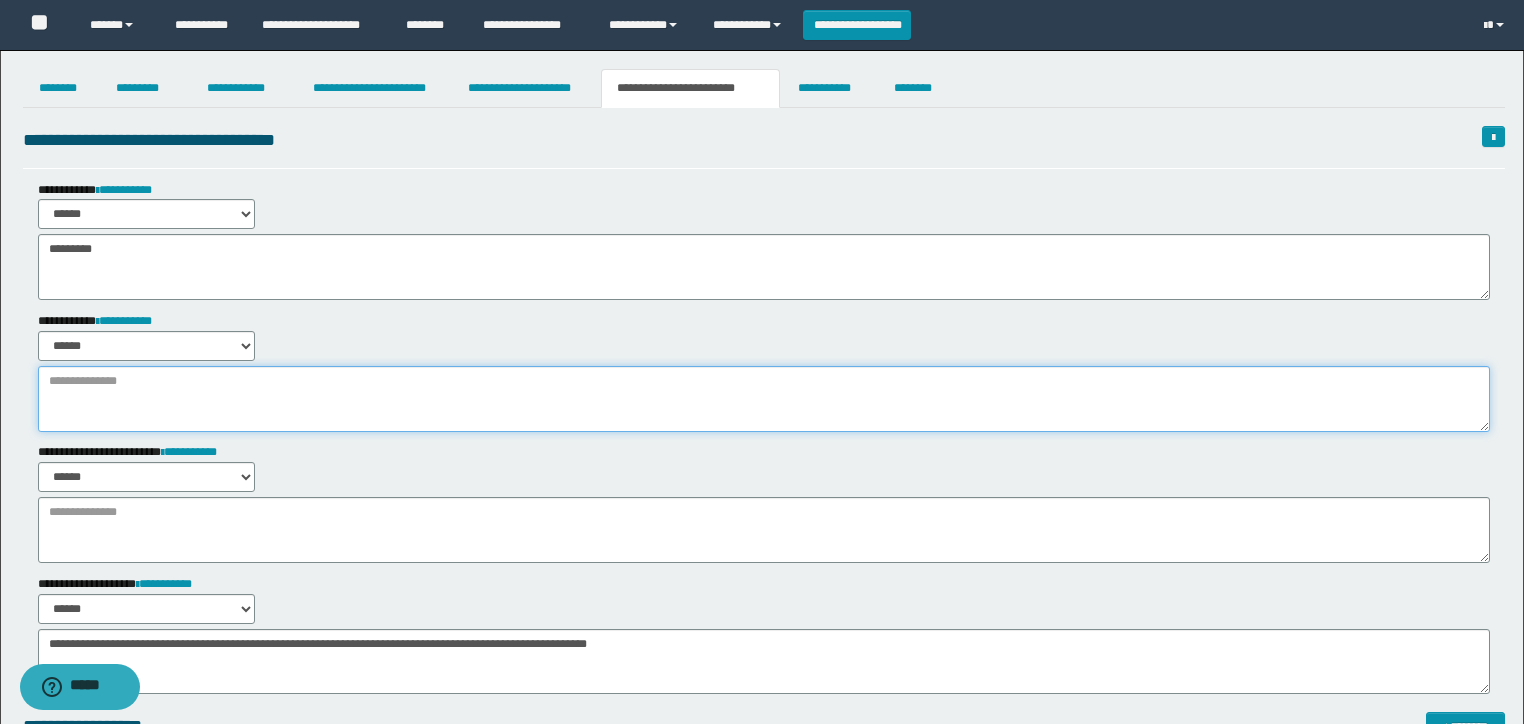 click at bounding box center [764, 399] 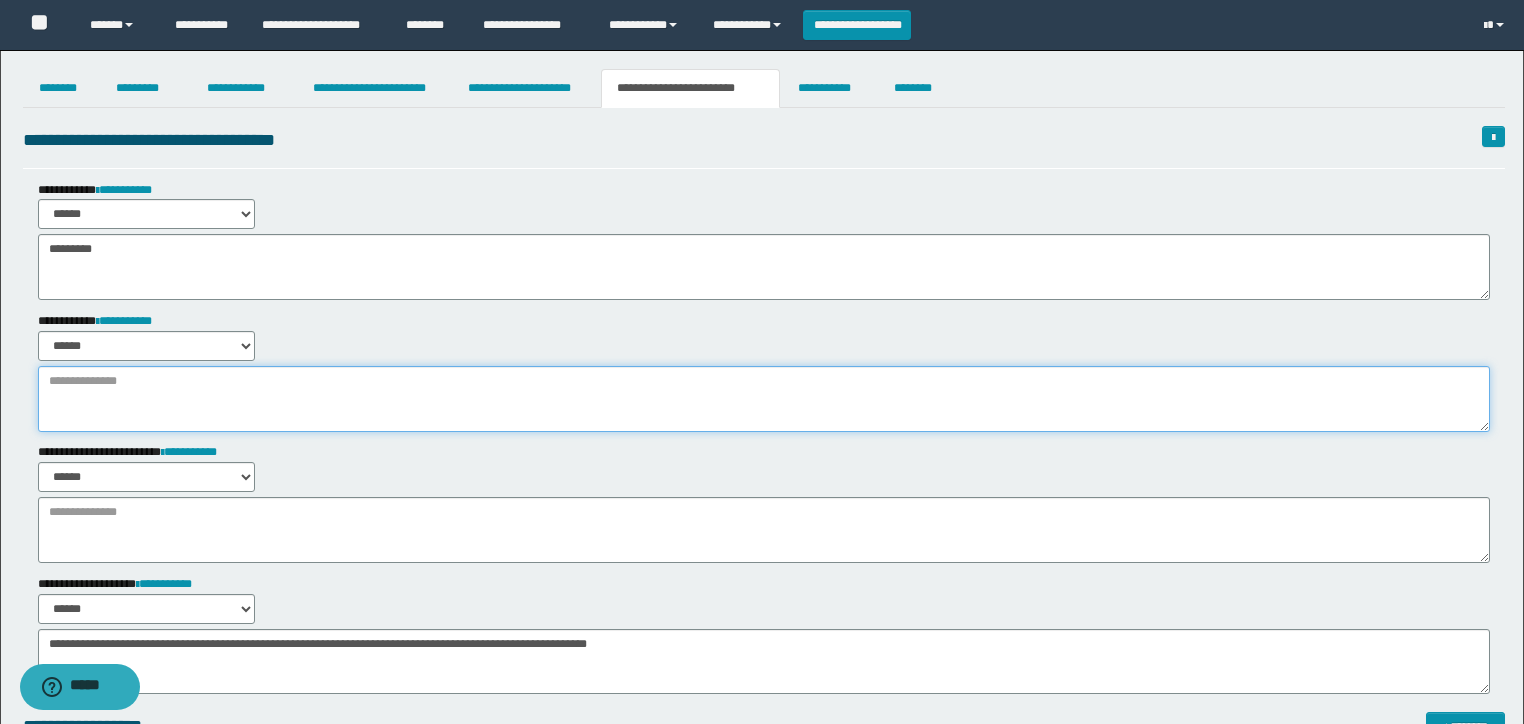 paste on "**********" 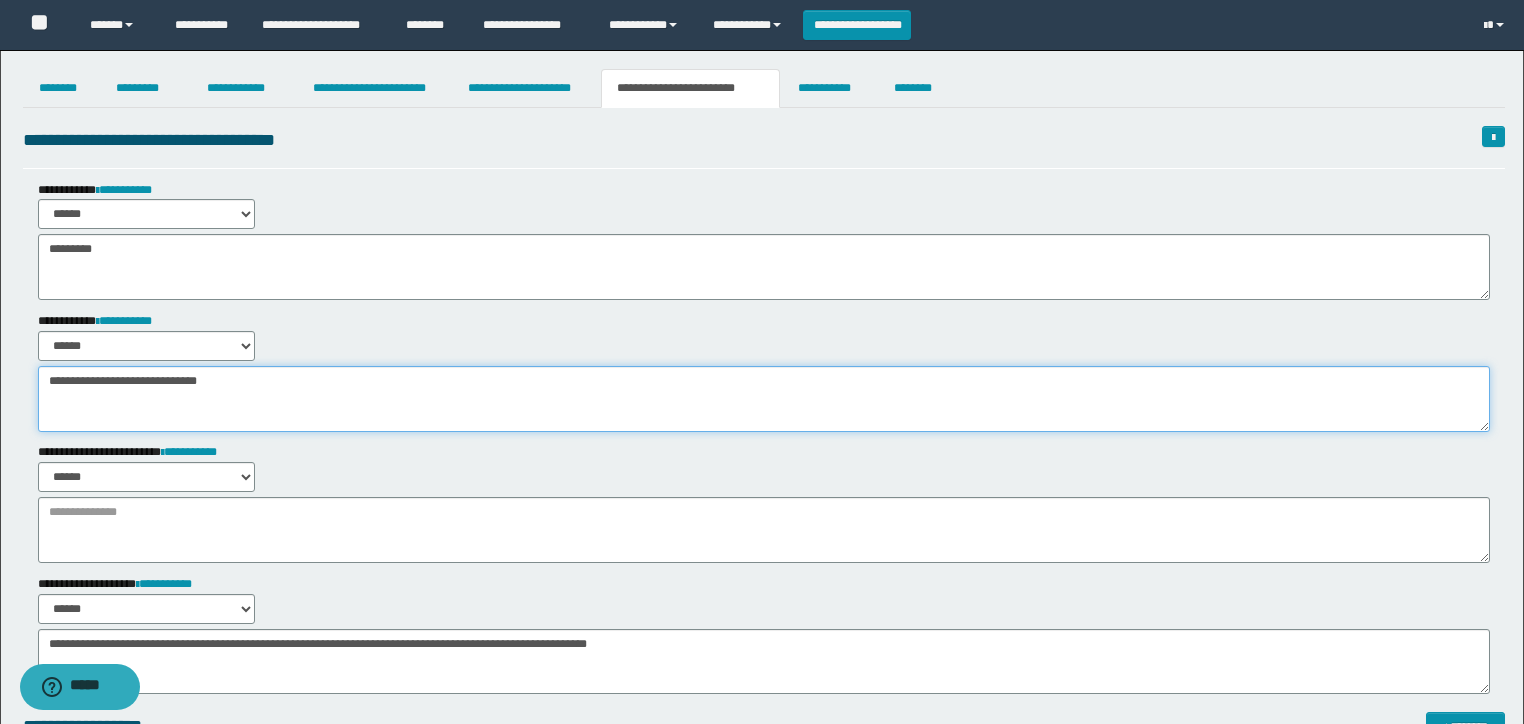 type on "**********" 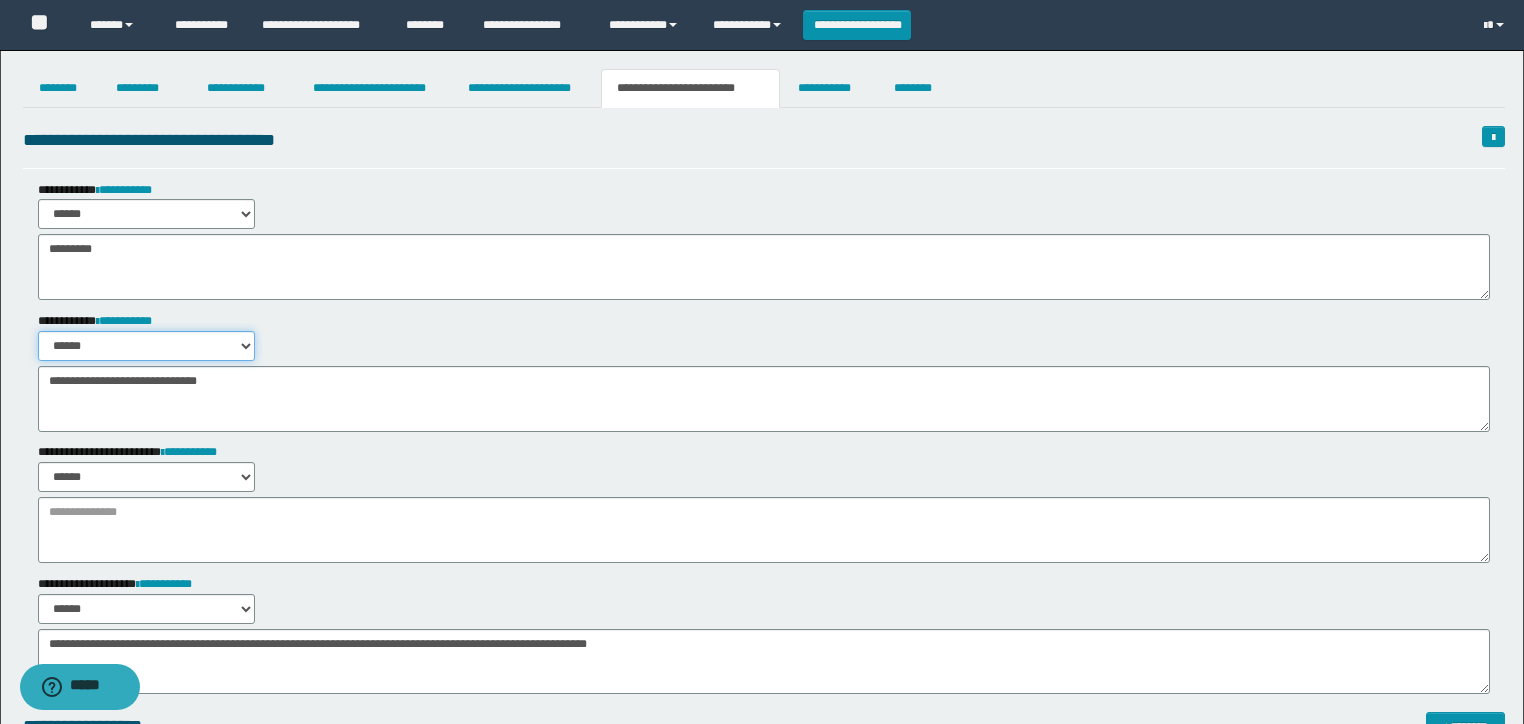 drag, startPoint x: 196, startPoint y: 346, endPoint x: 195, endPoint y: 358, distance: 12.0415945 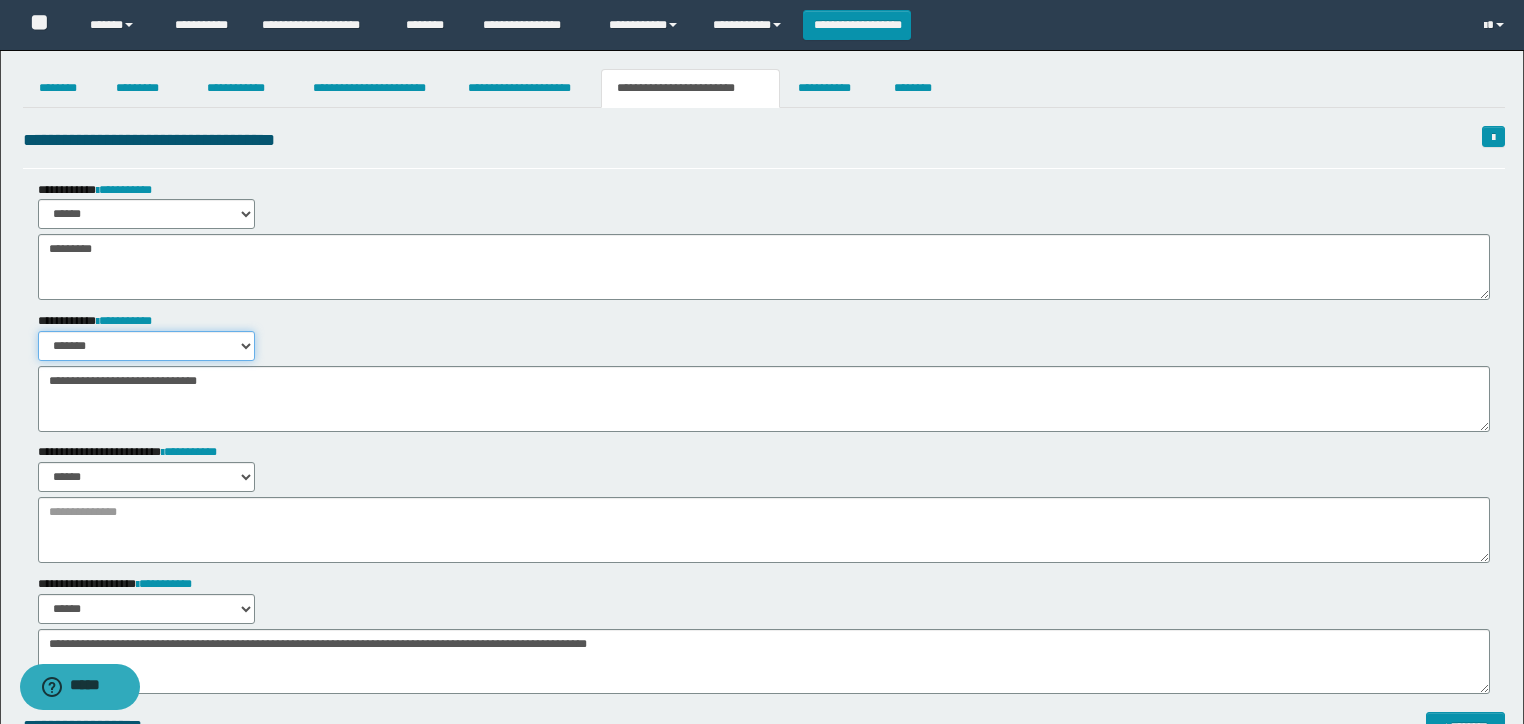 click on "******
*******" at bounding box center [146, 346] 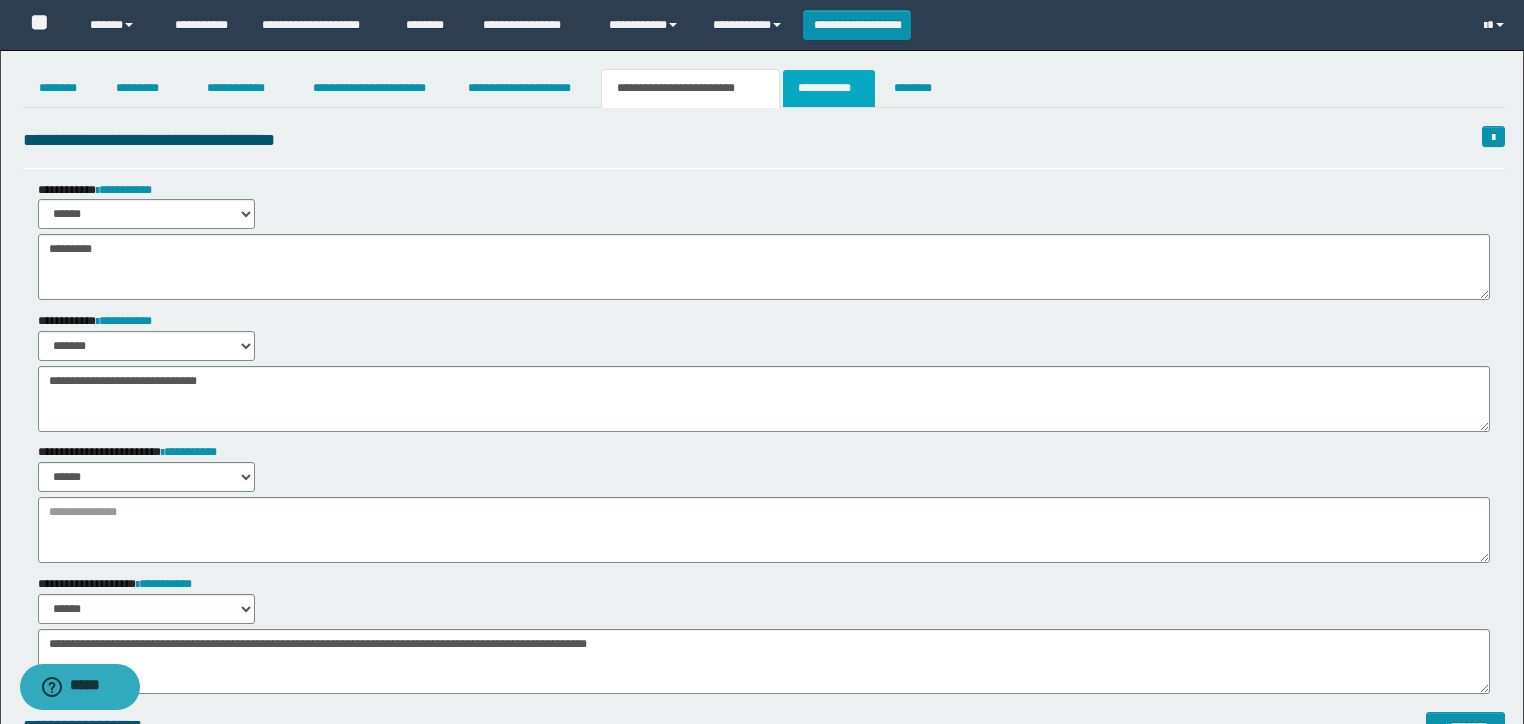 click on "**********" at bounding box center [829, 88] 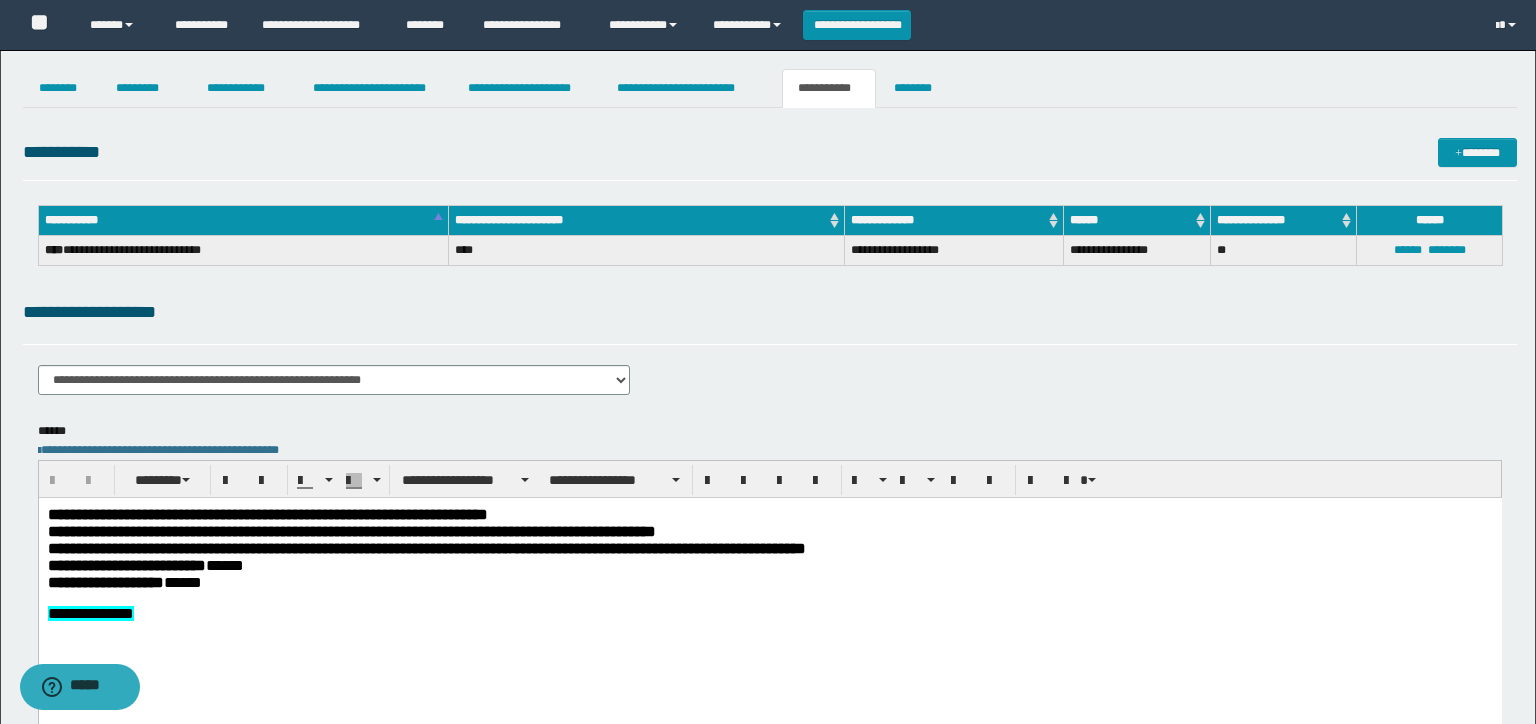 scroll, scrollTop: 0, scrollLeft: 0, axis: both 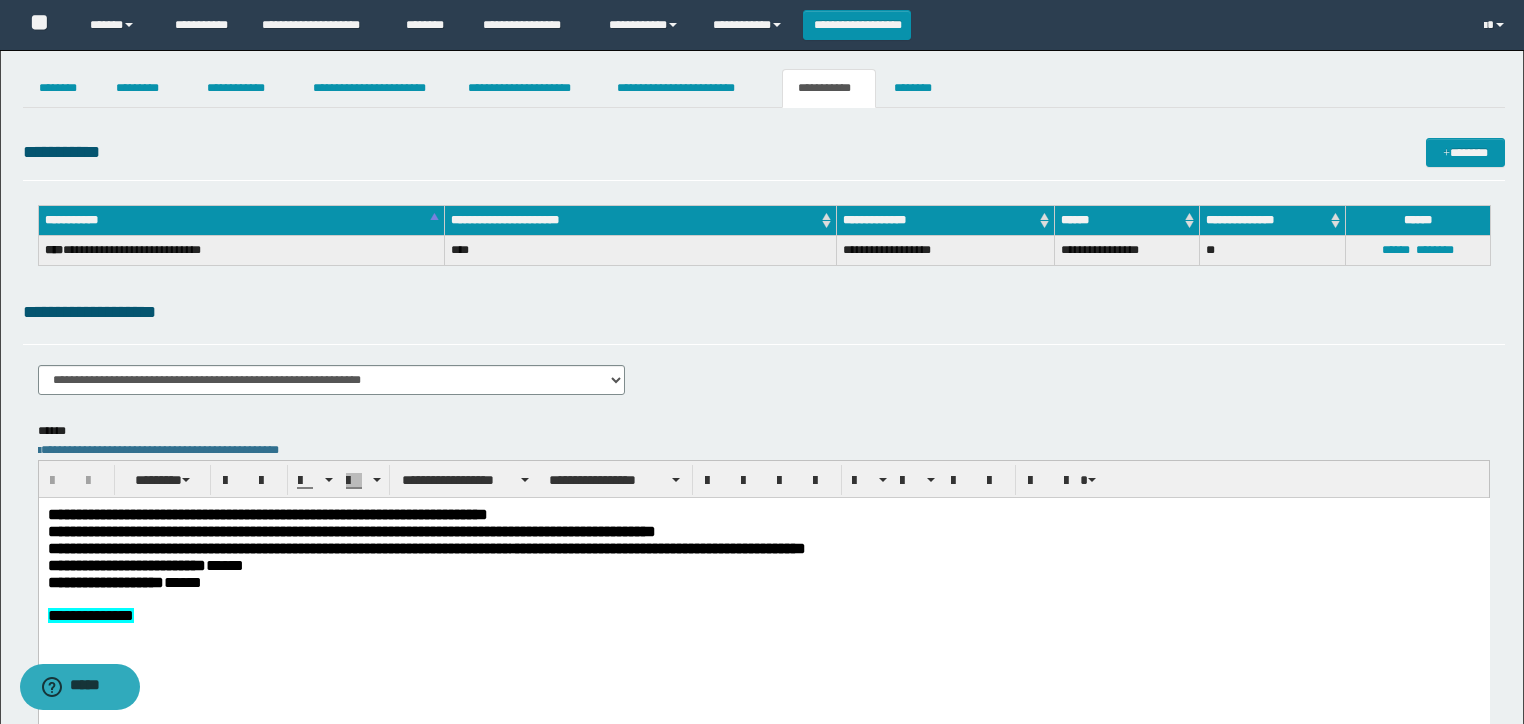 drag, startPoint x: 8, startPoint y: 761, endPoint x: 74, endPoint y: 761, distance: 66 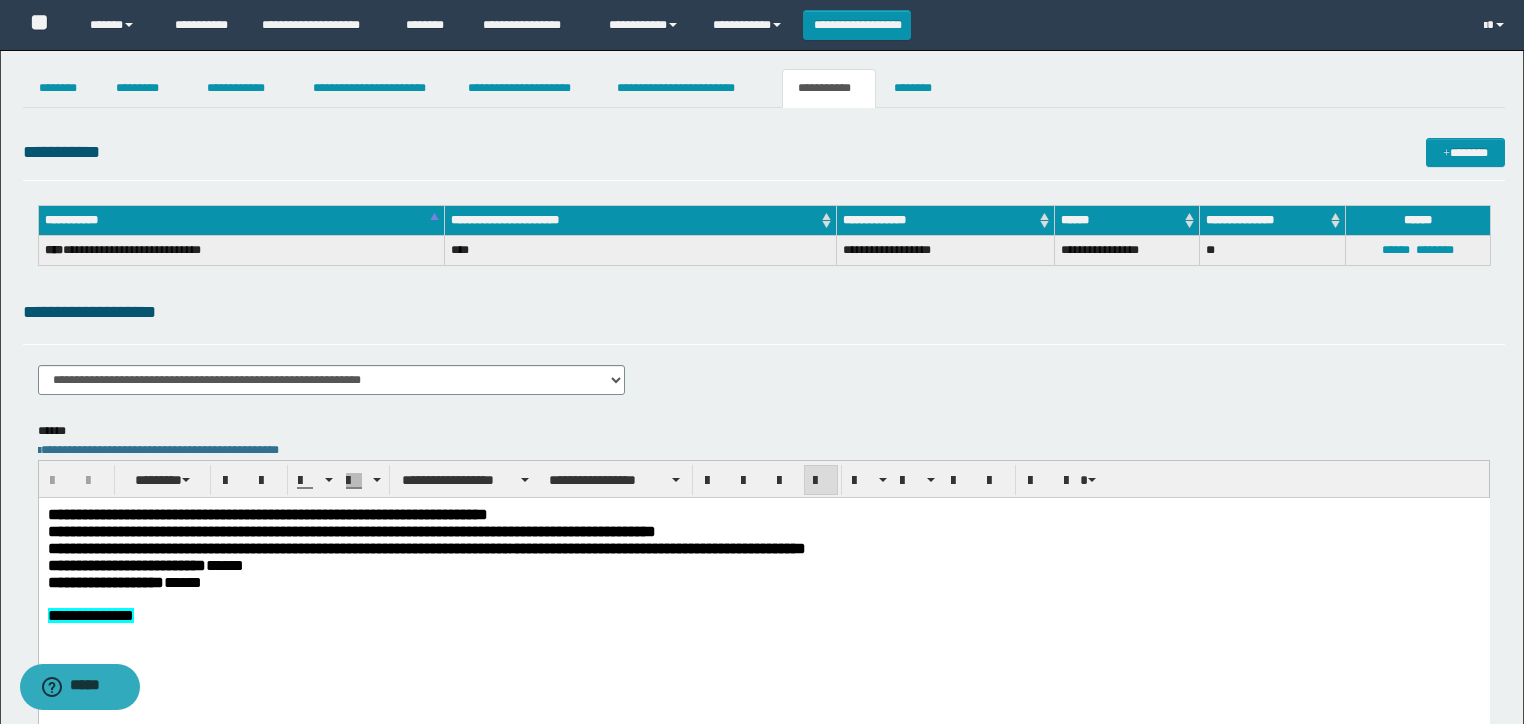 click on "**********" at bounding box center [90, 614] 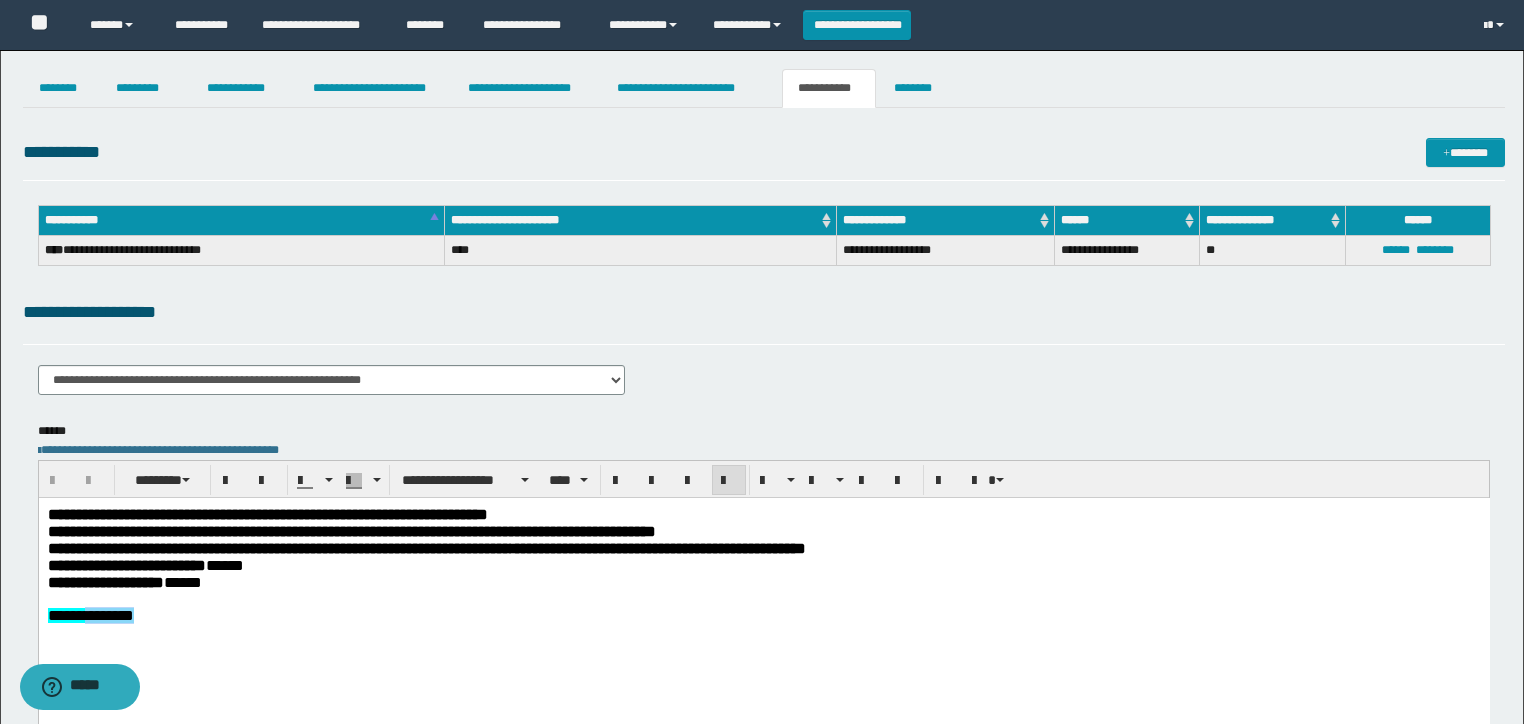 click on "**********" at bounding box center (90, 614) 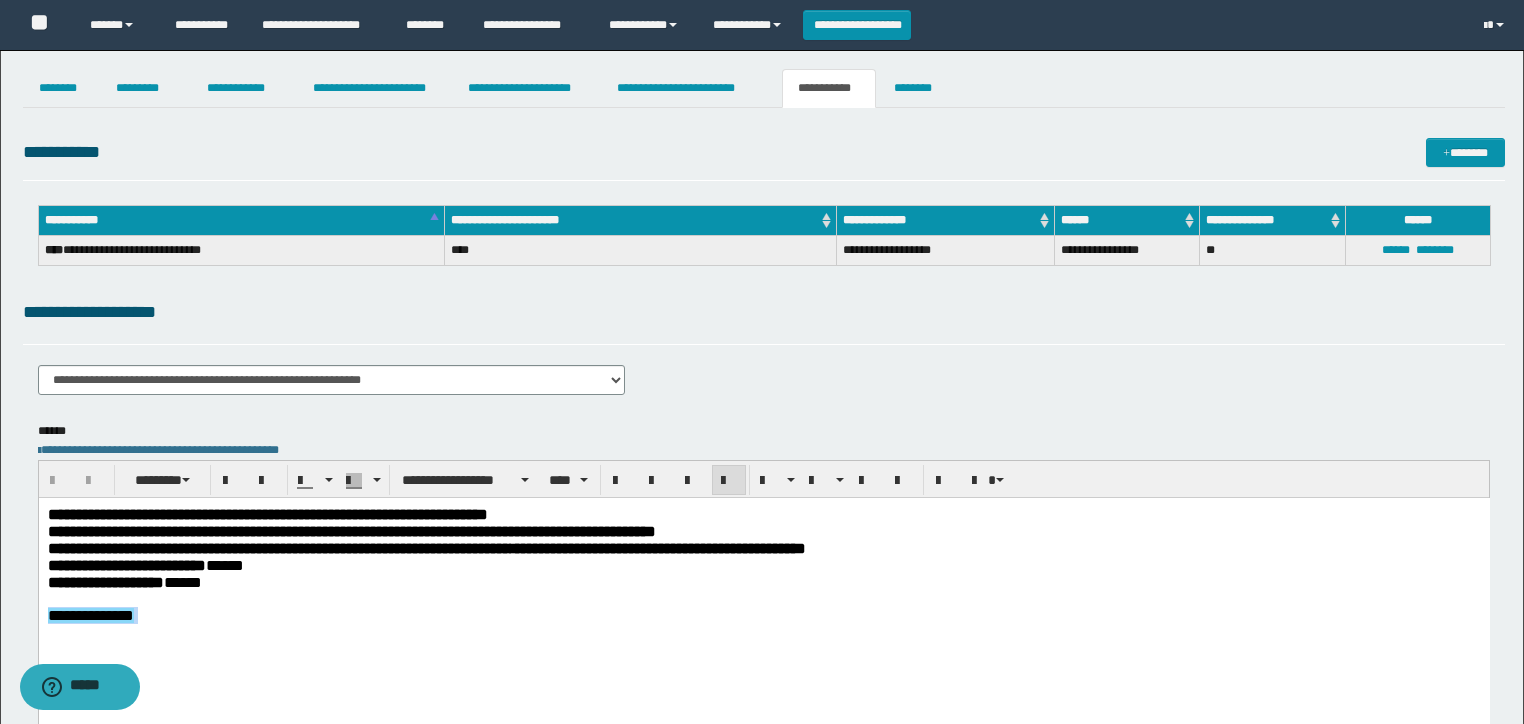 click on "**********" at bounding box center (90, 614) 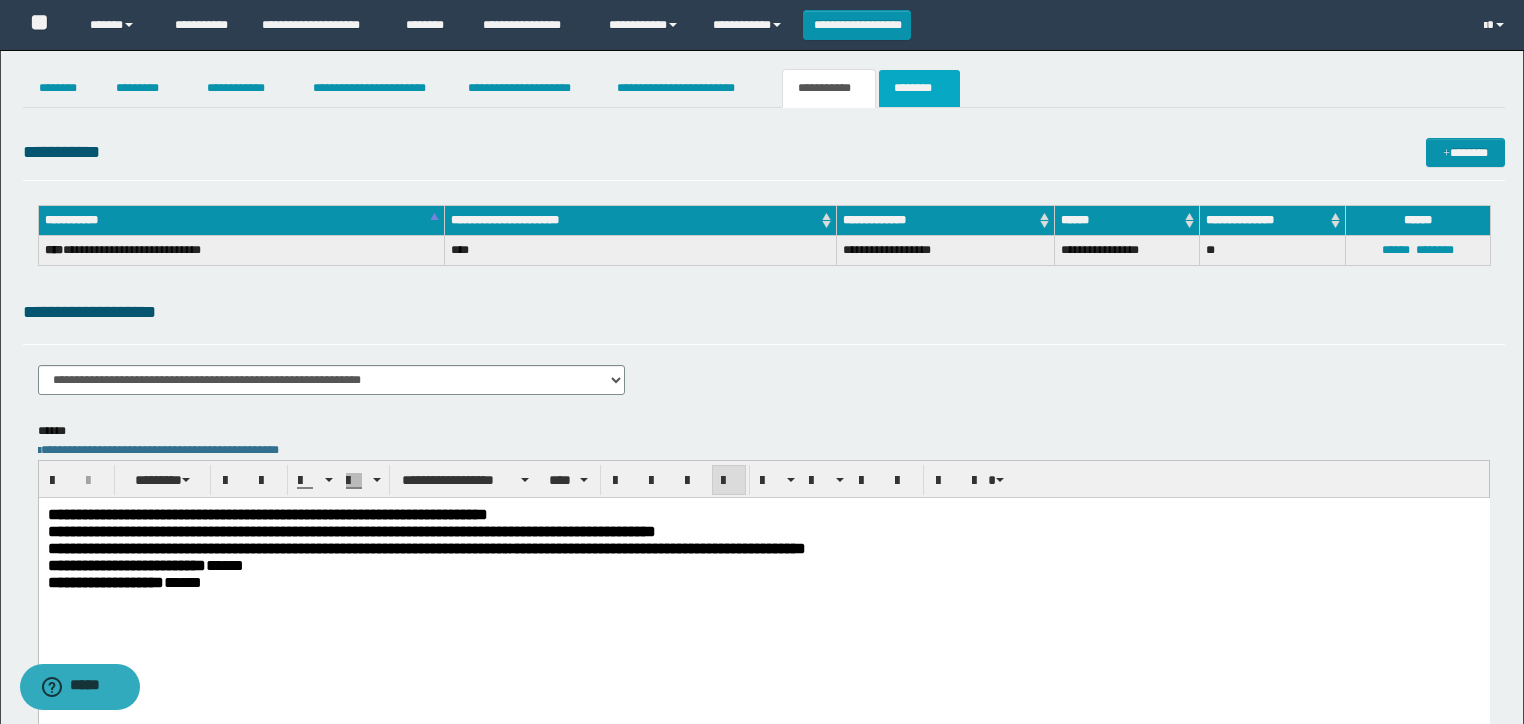 click on "********" at bounding box center [919, 88] 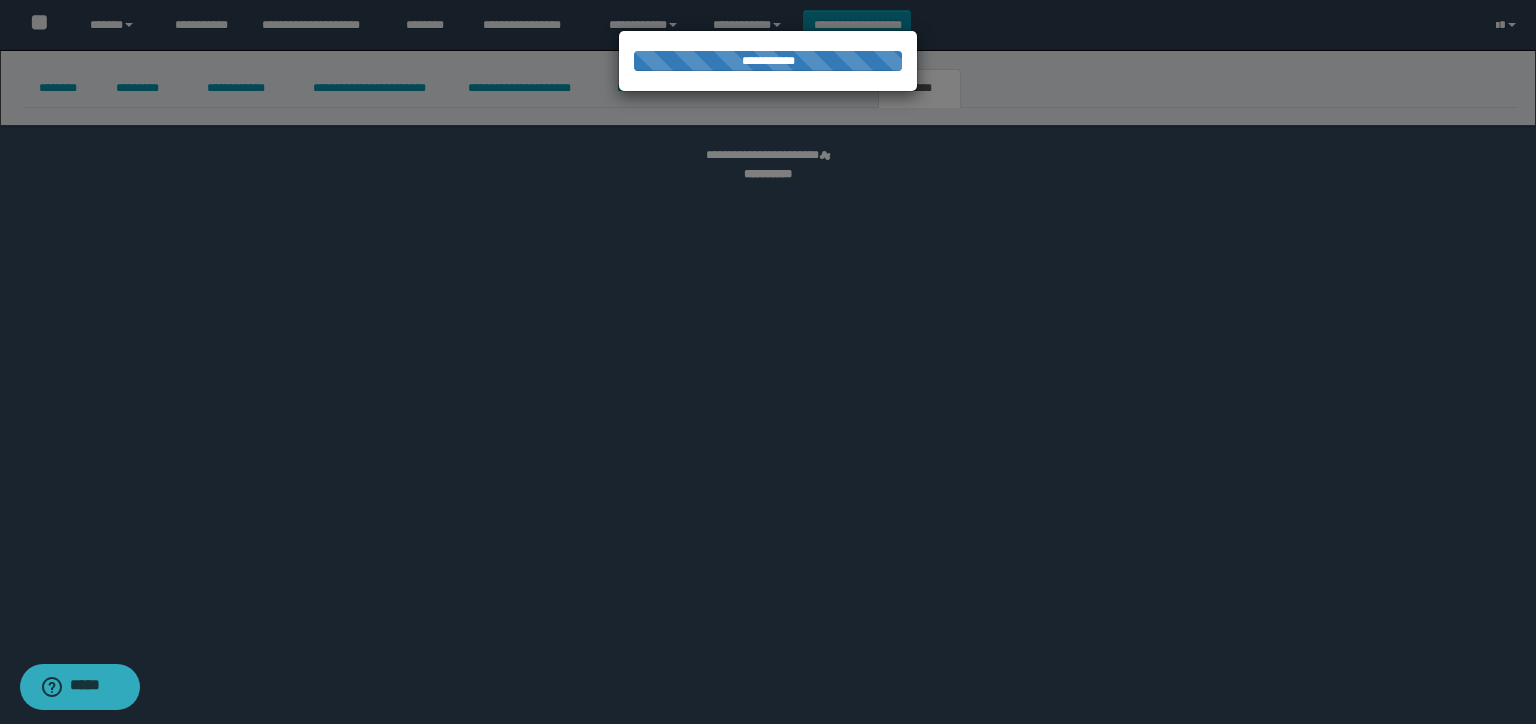 select on "****" 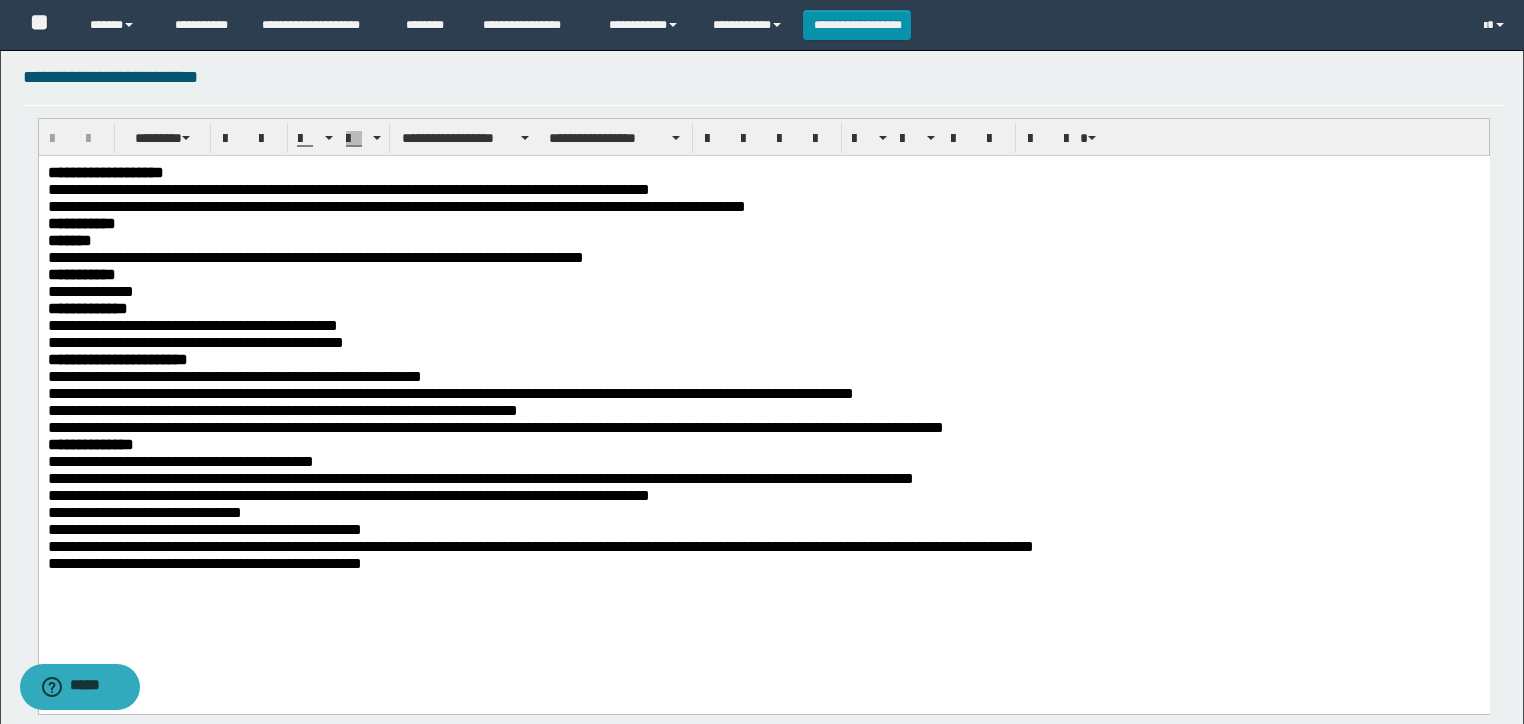 scroll, scrollTop: 0, scrollLeft: 0, axis: both 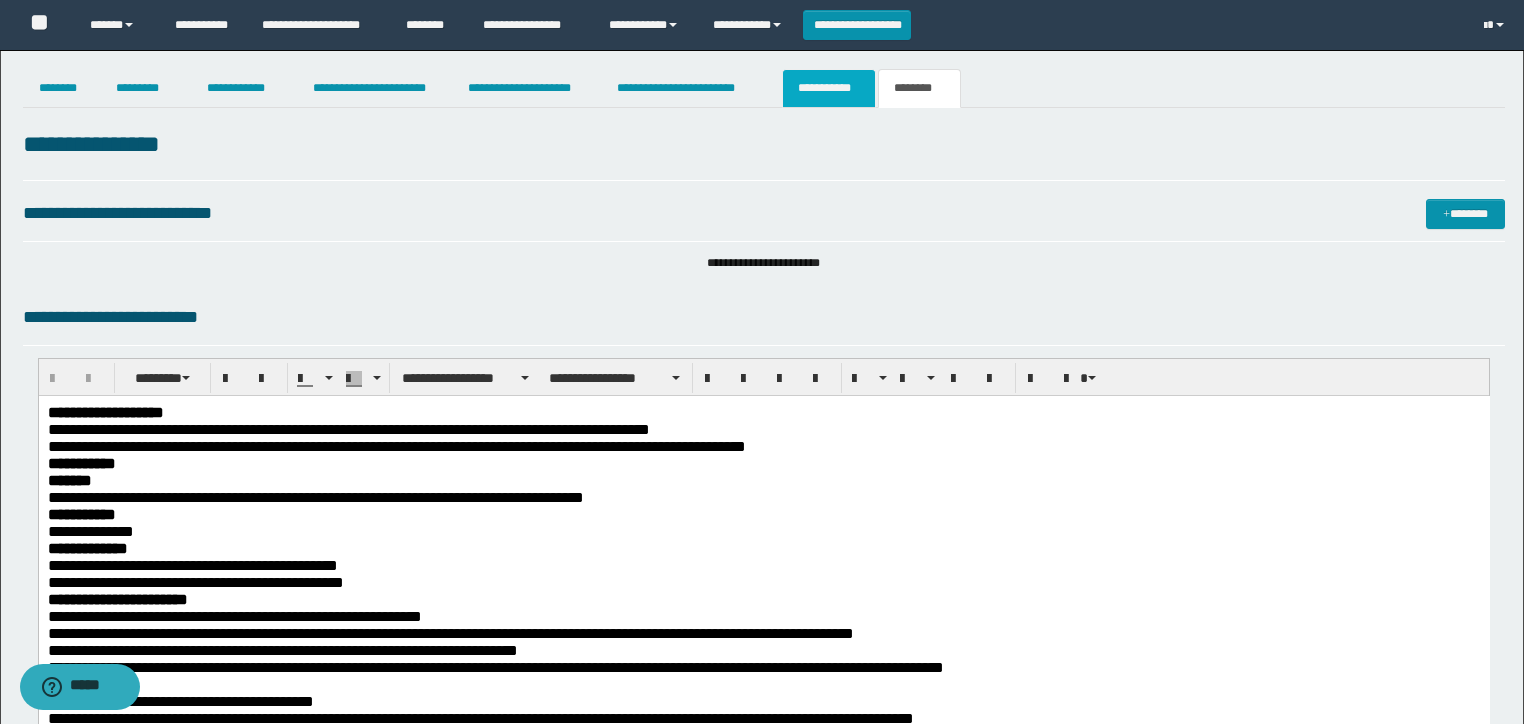 click on "**********" at bounding box center (829, 88) 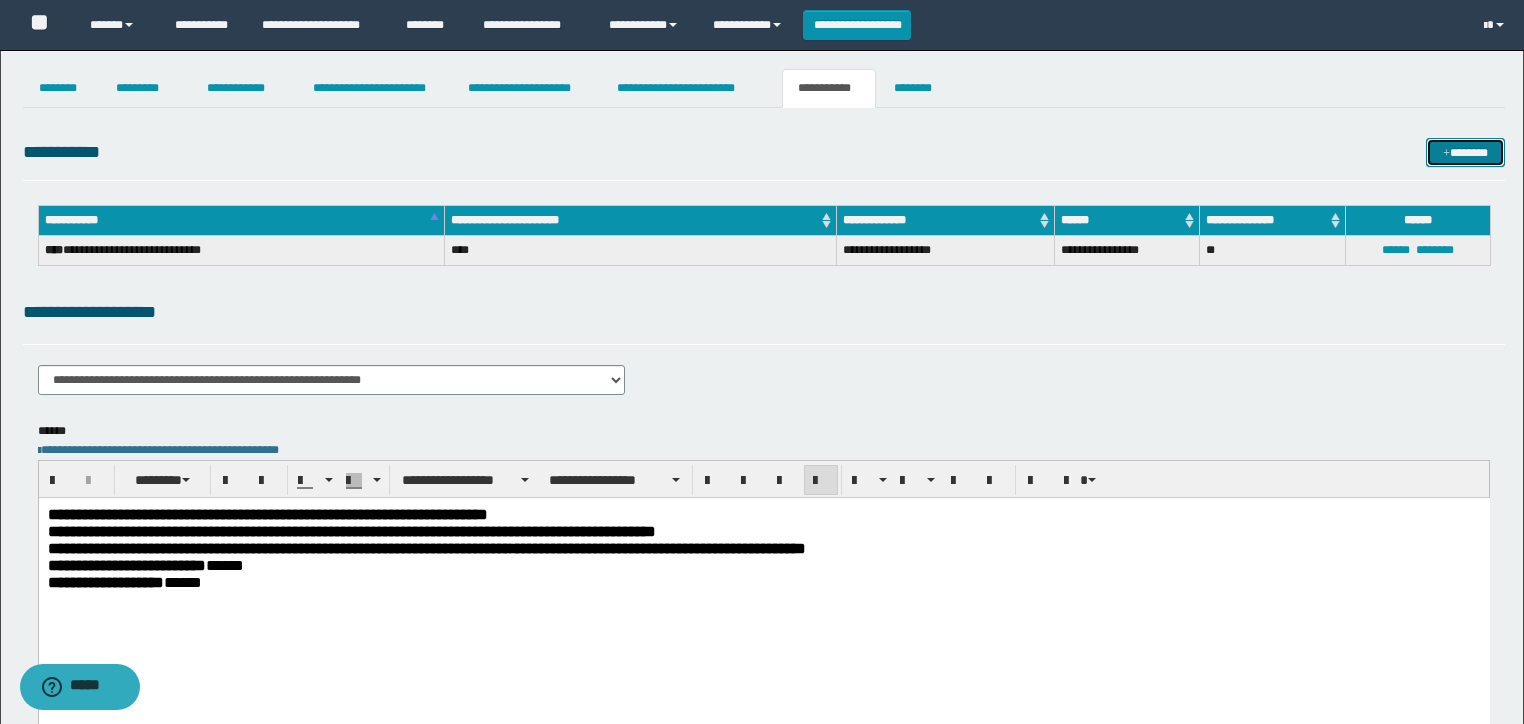 click on "*******" at bounding box center (1465, 153) 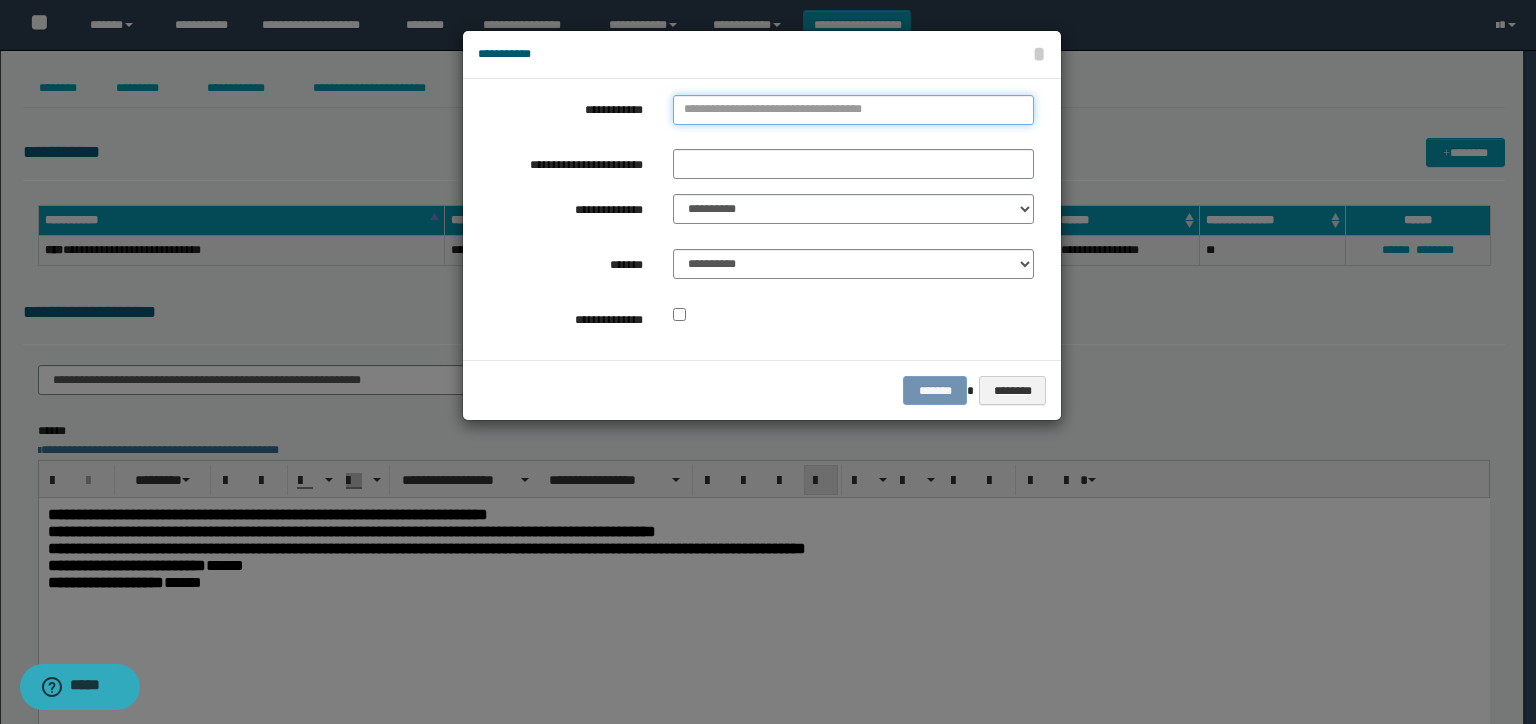 click on "**********" at bounding box center (853, 110) 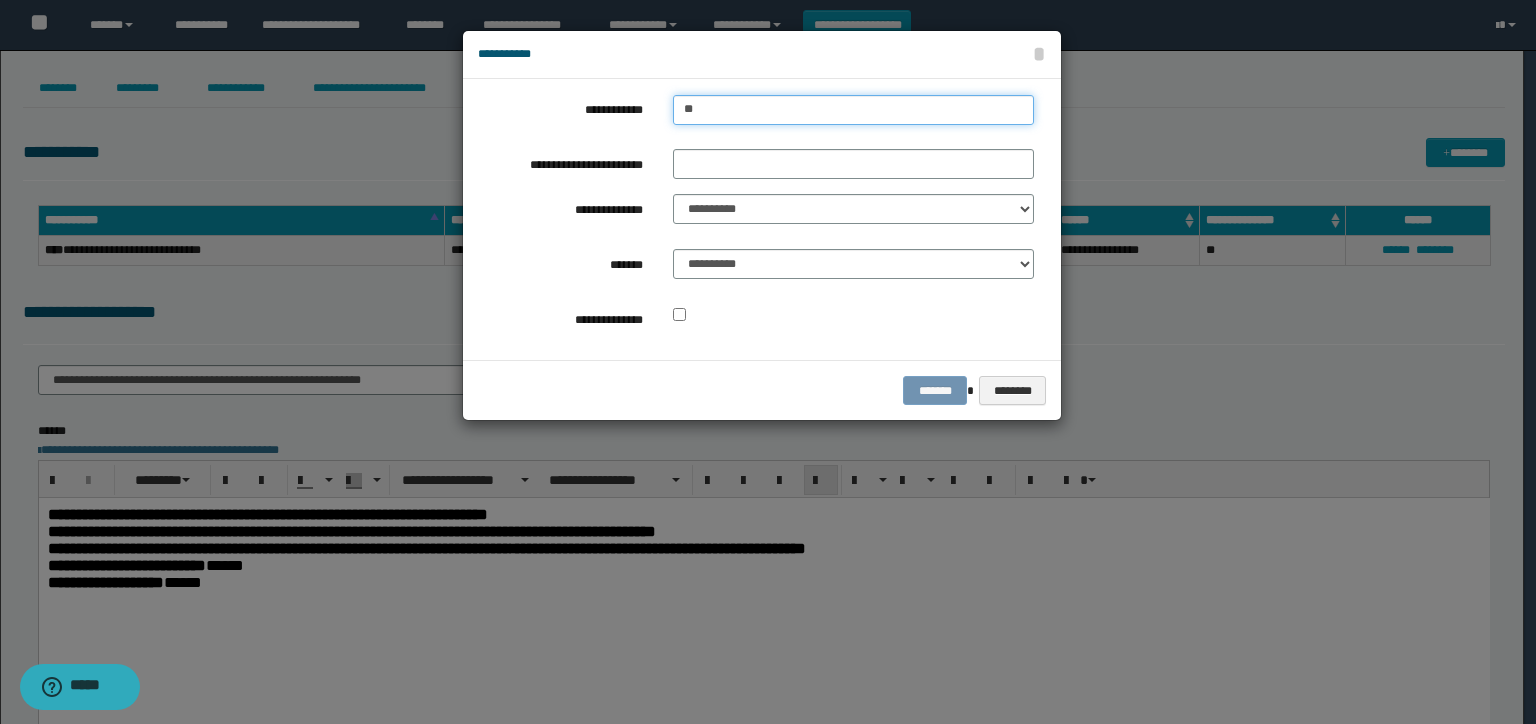 type on "***" 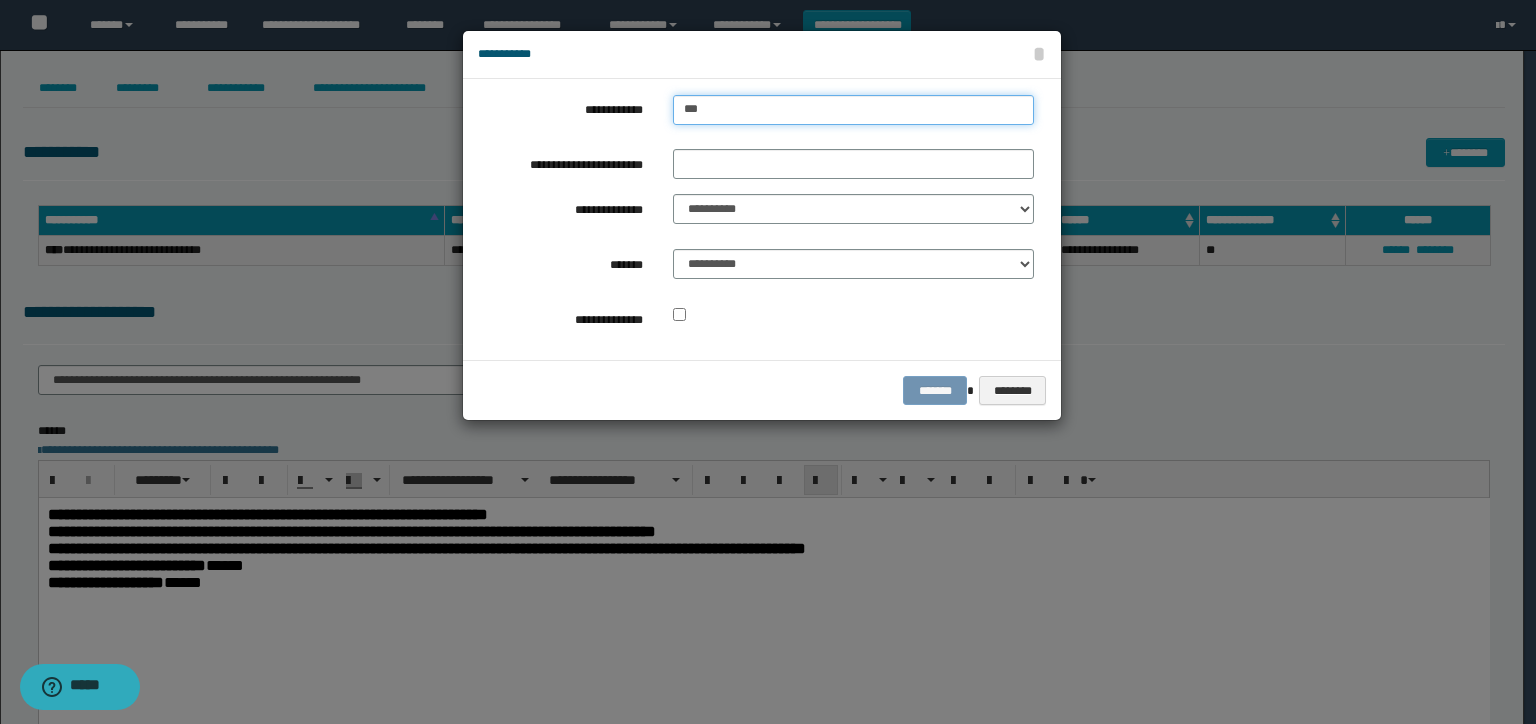 type on "***" 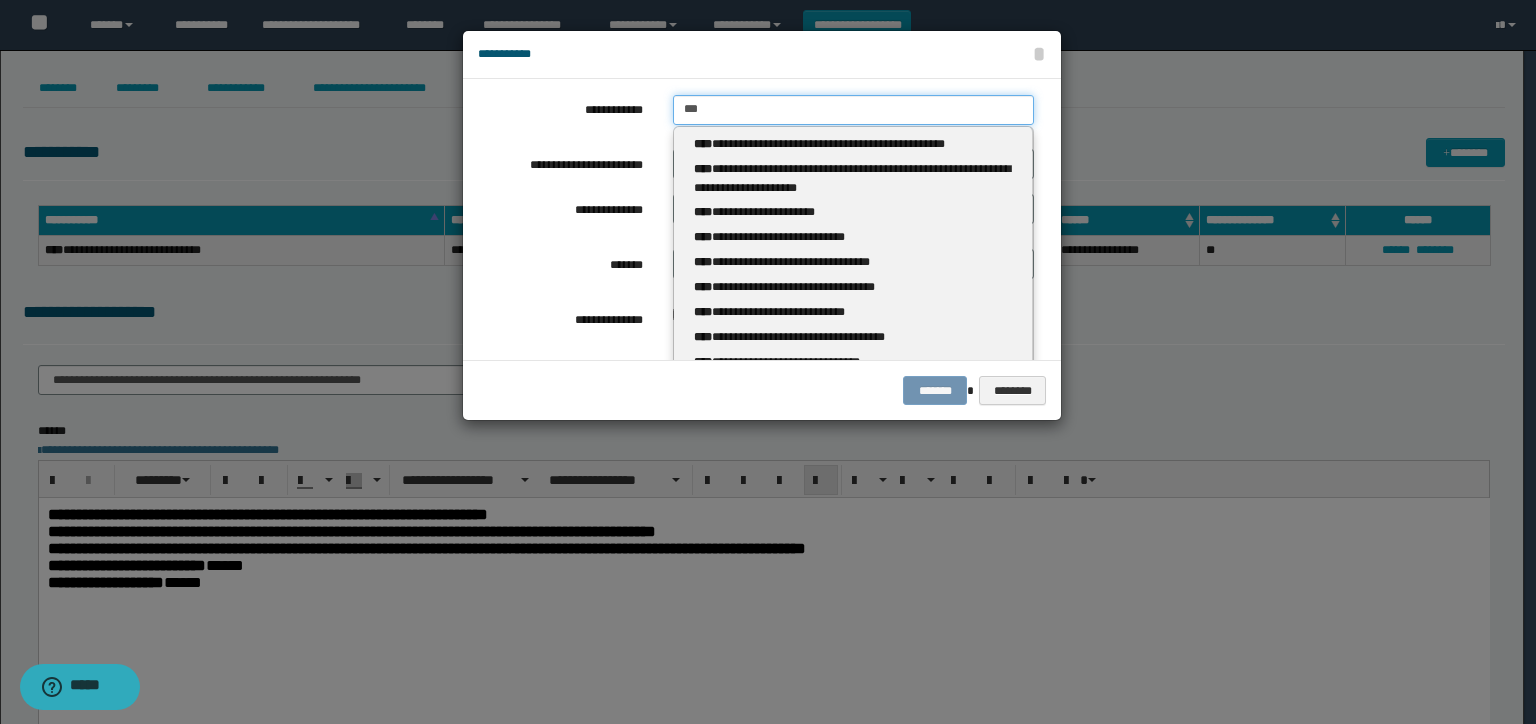 type 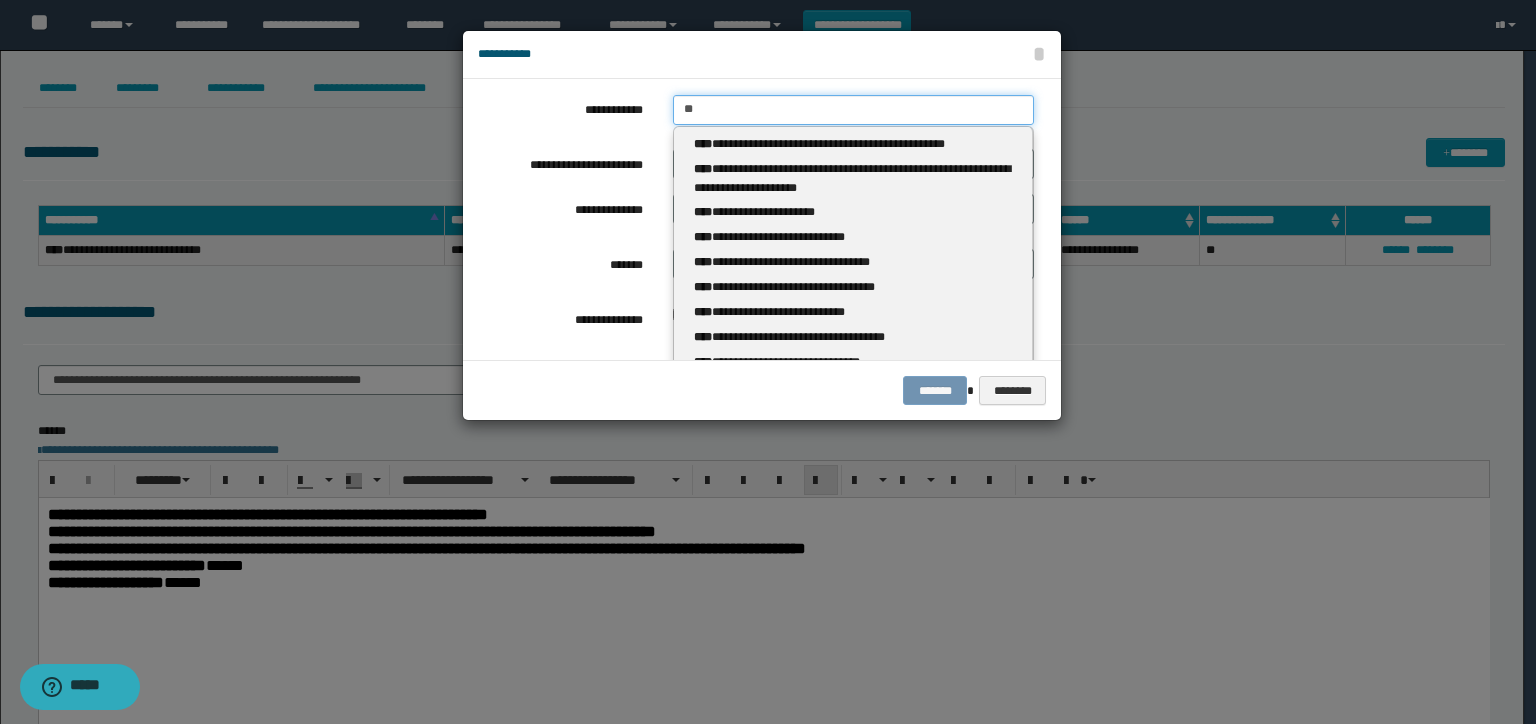 type on "**" 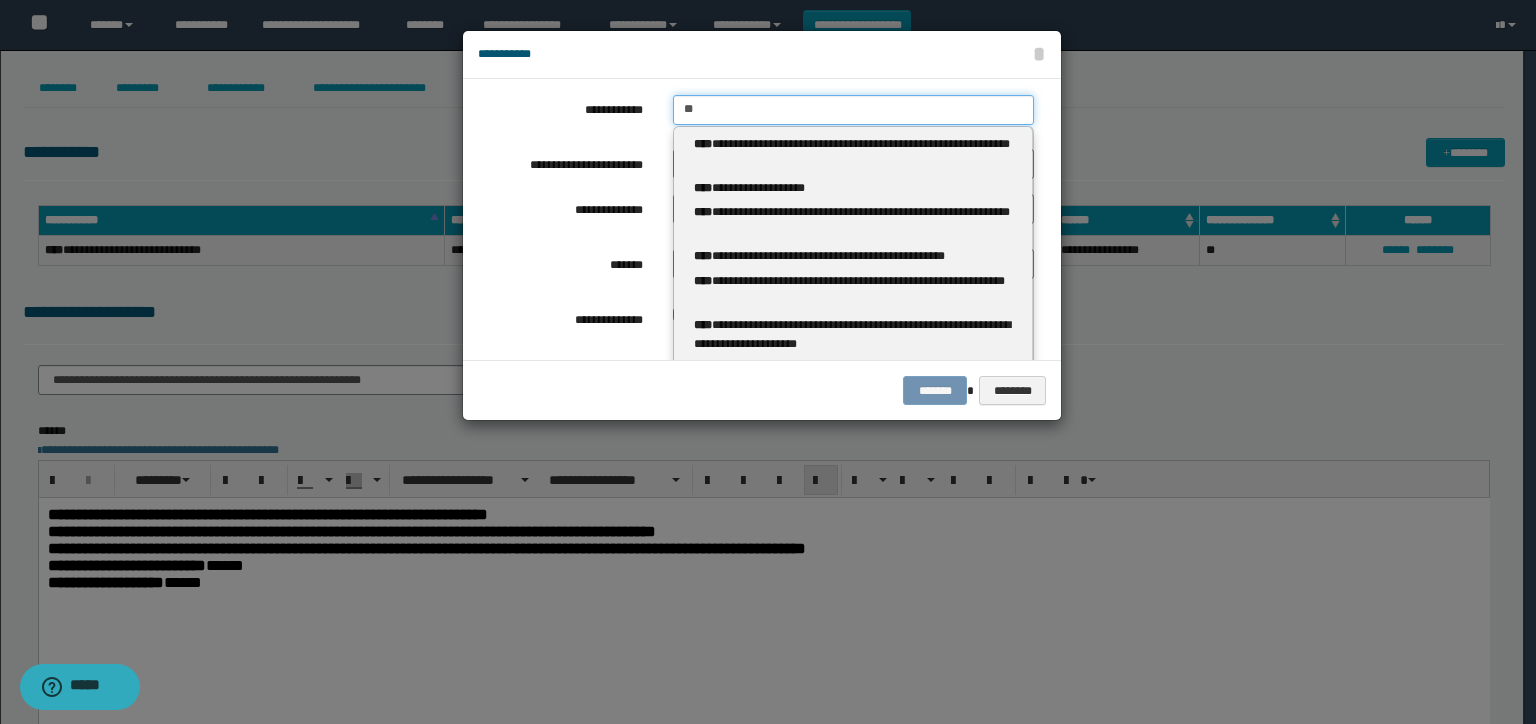 type 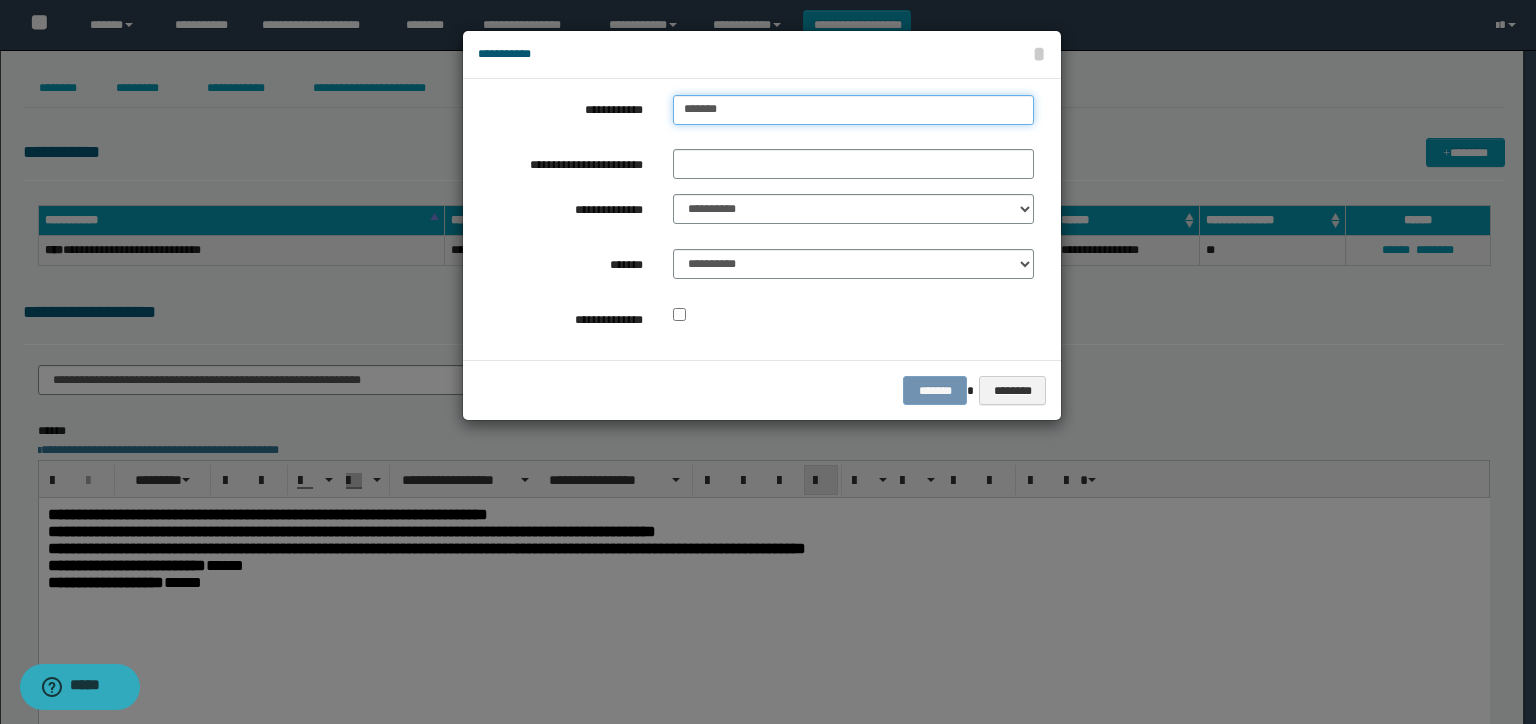 drag, startPoint x: 653, startPoint y: 116, endPoint x: 673, endPoint y: 68, distance: 52 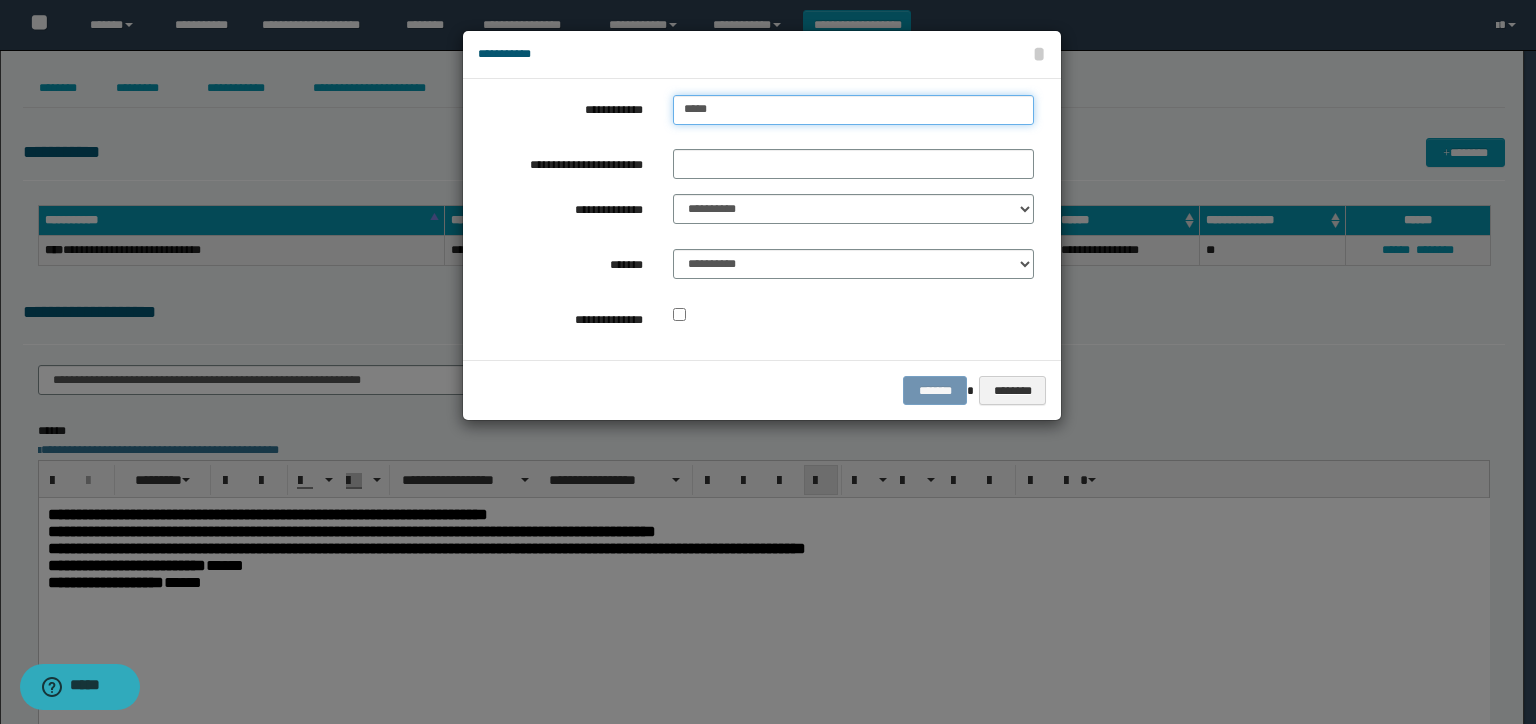type on "******" 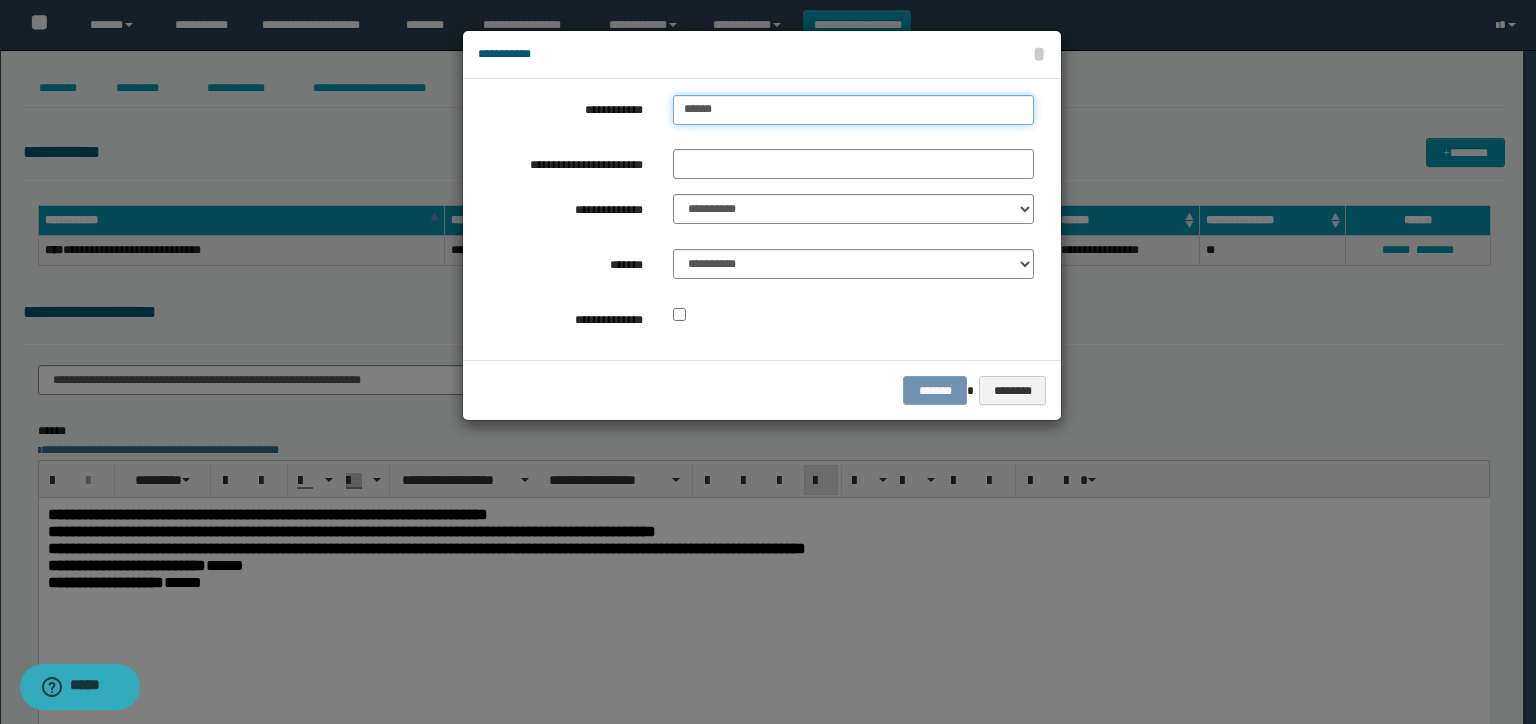 type on "******" 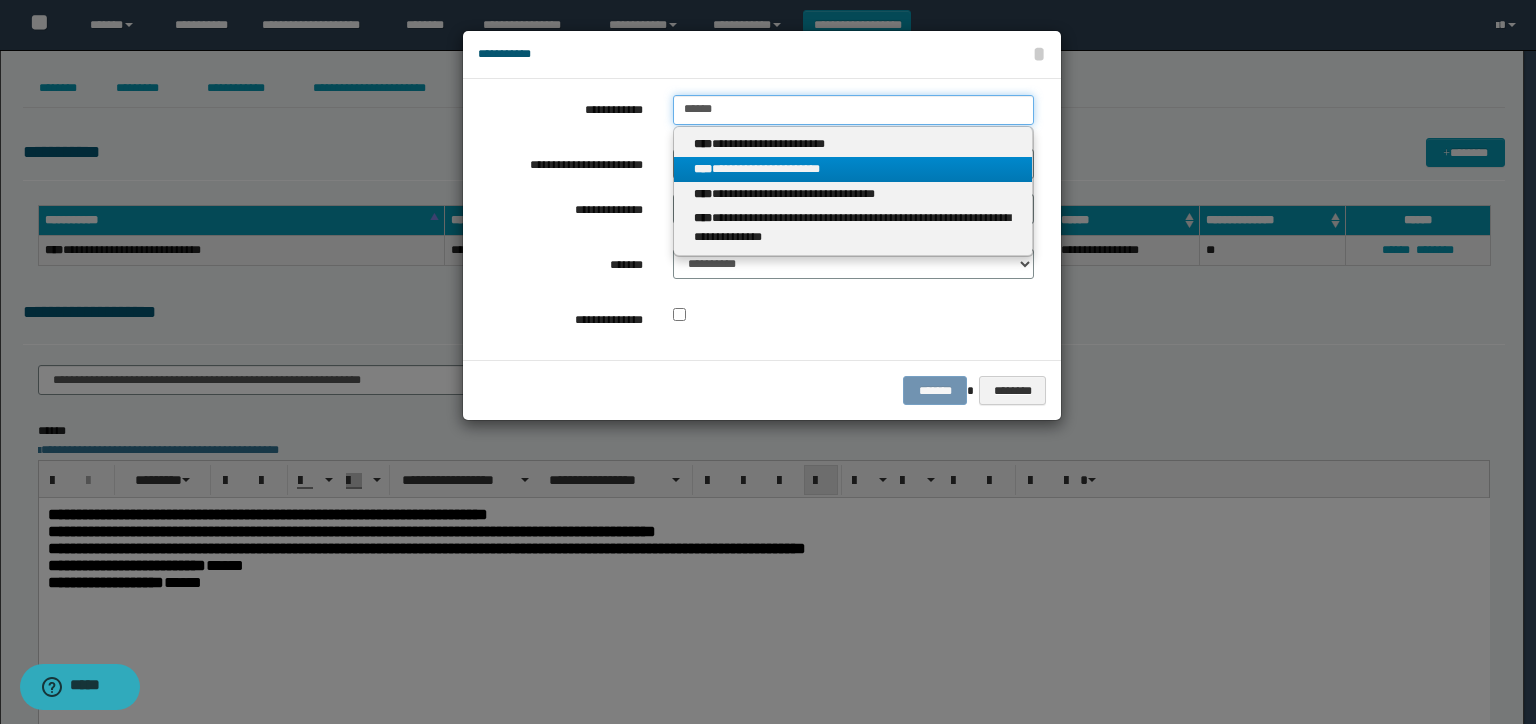 type on "******" 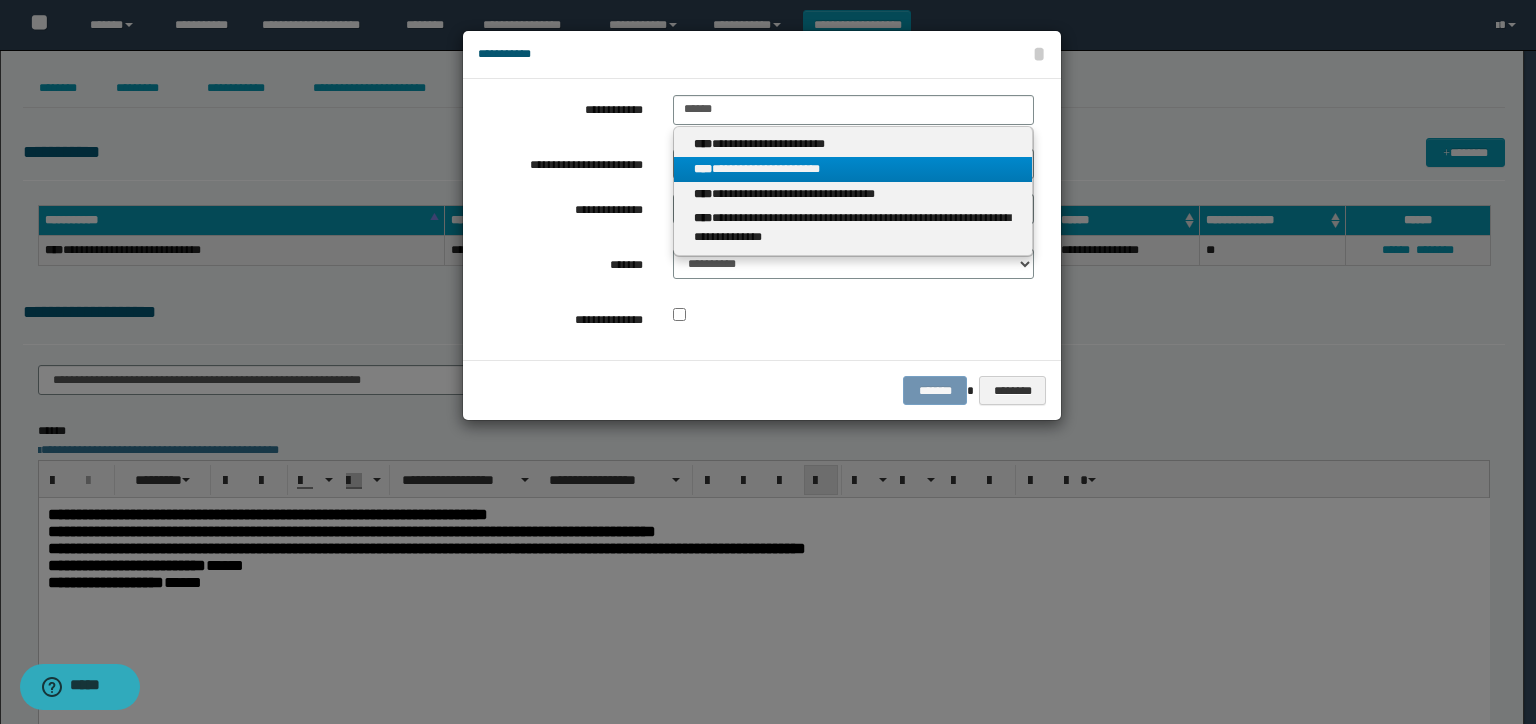 click on "**********" at bounding box center [853, 169] 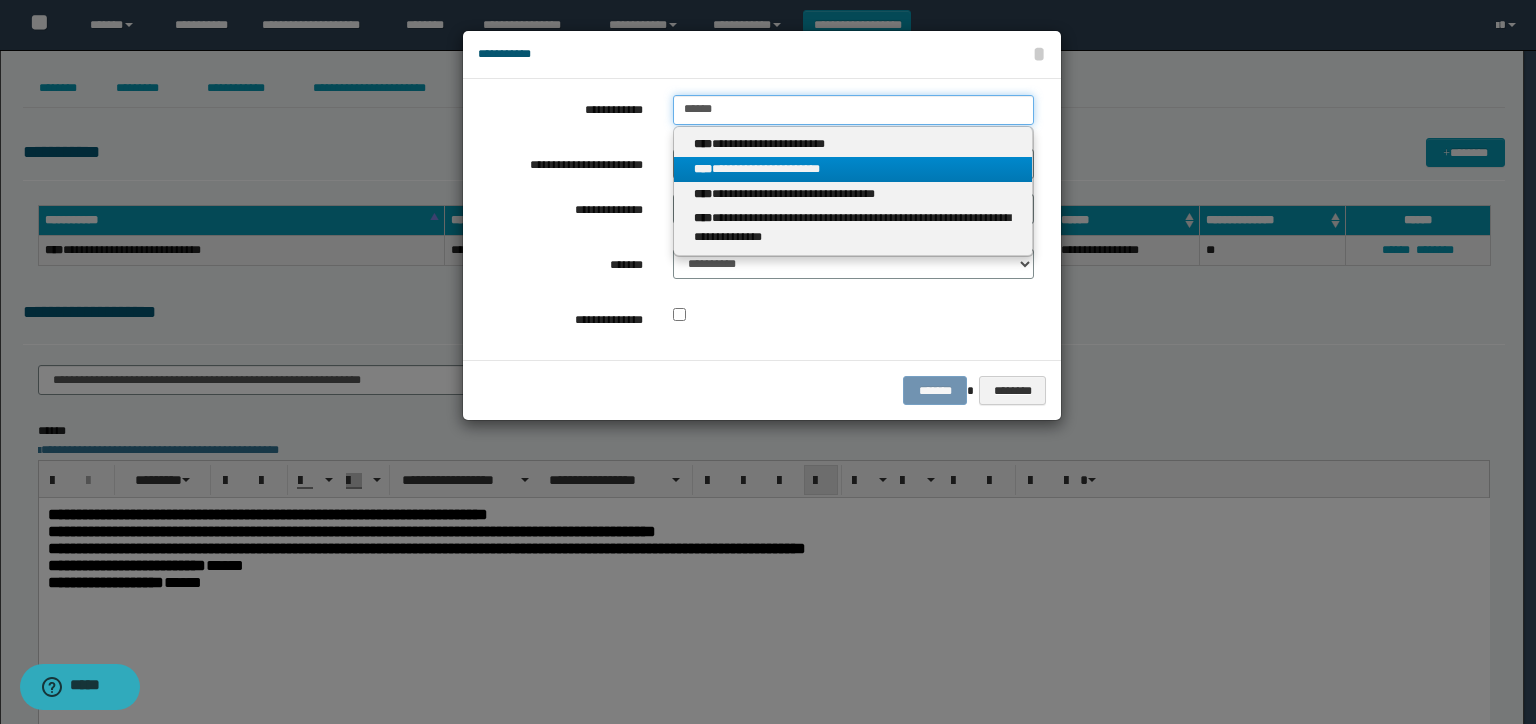 type 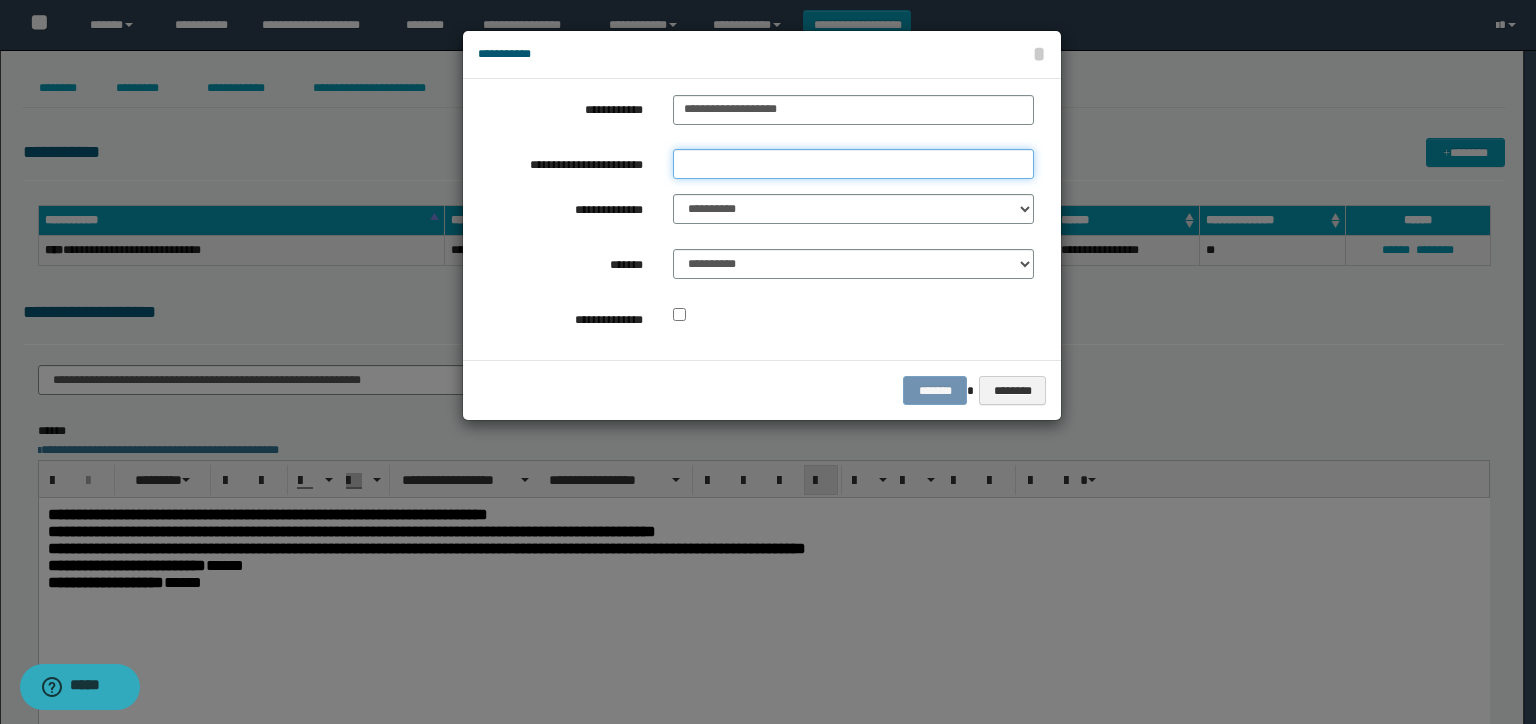 click on "**********" at bounding box center (853, 164) 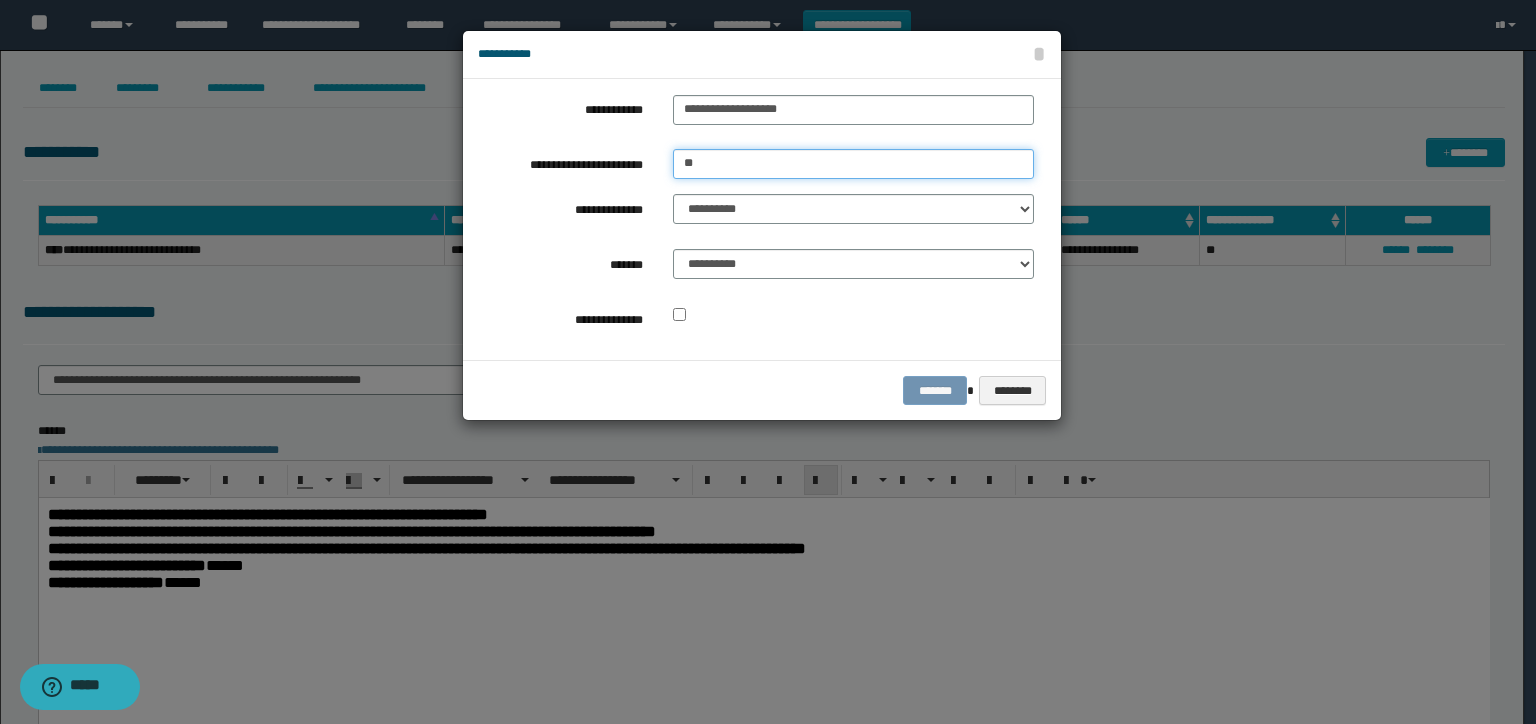 type on "**********" 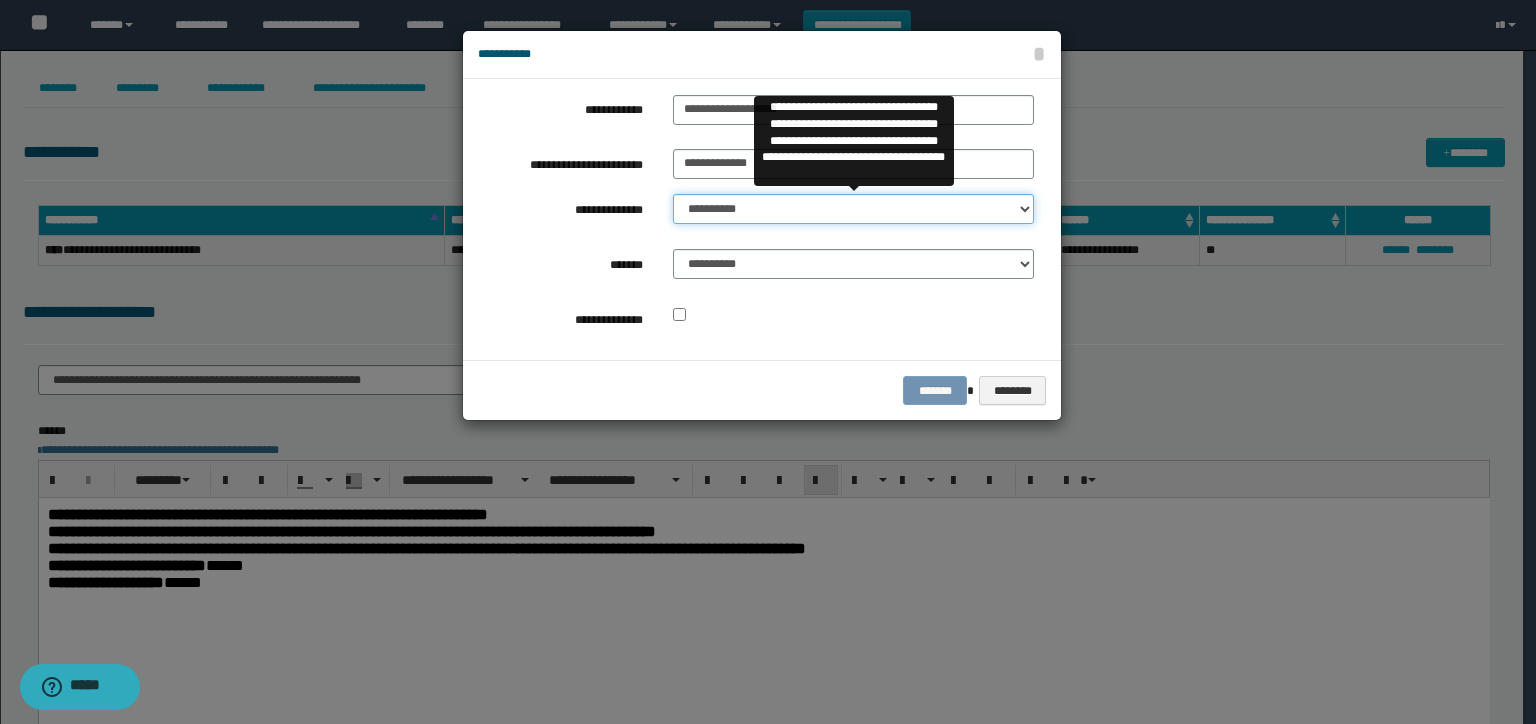 drag, startPoint x: 723, startPoint y: 207, endPoint x: 730, endPoint y: 220, distance: 14.764823 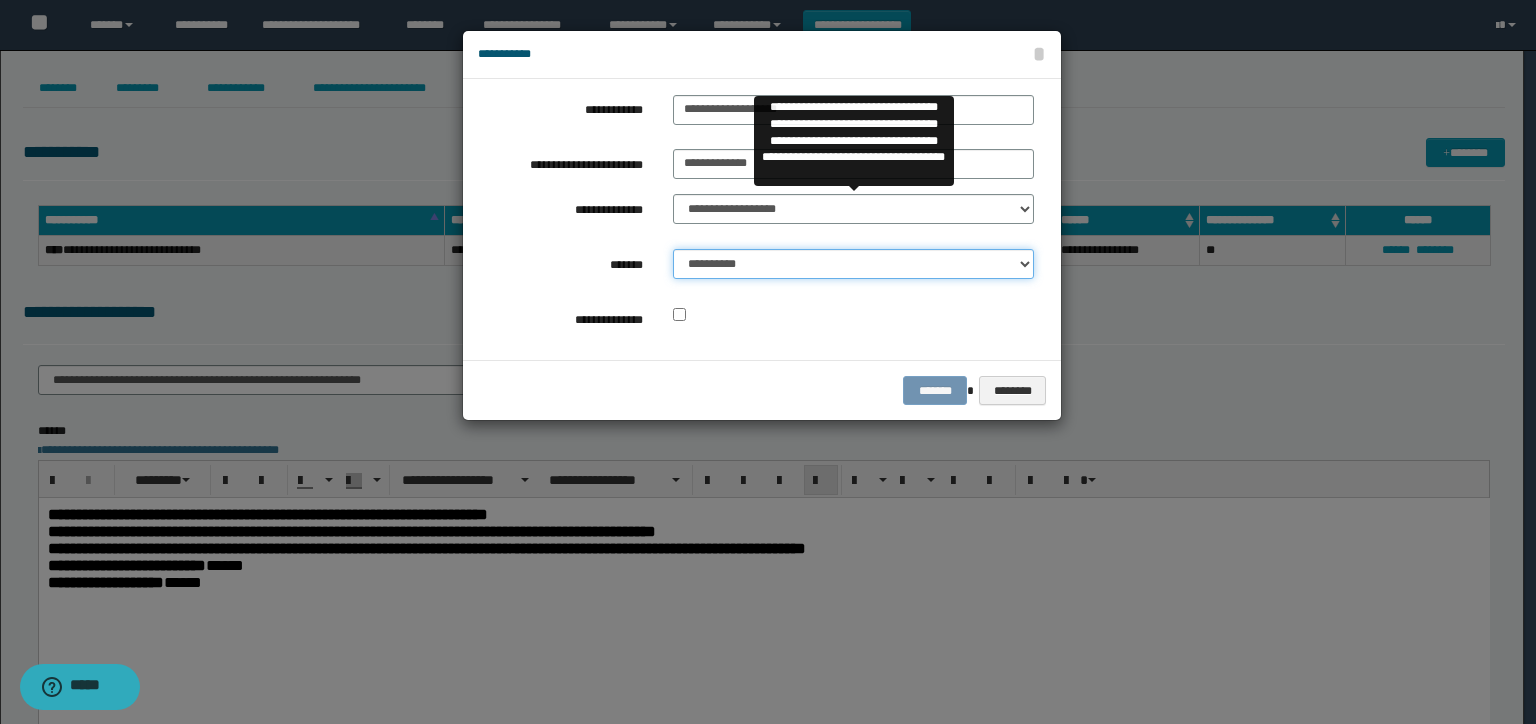 click on "**********" at bounding box center (853, 264) 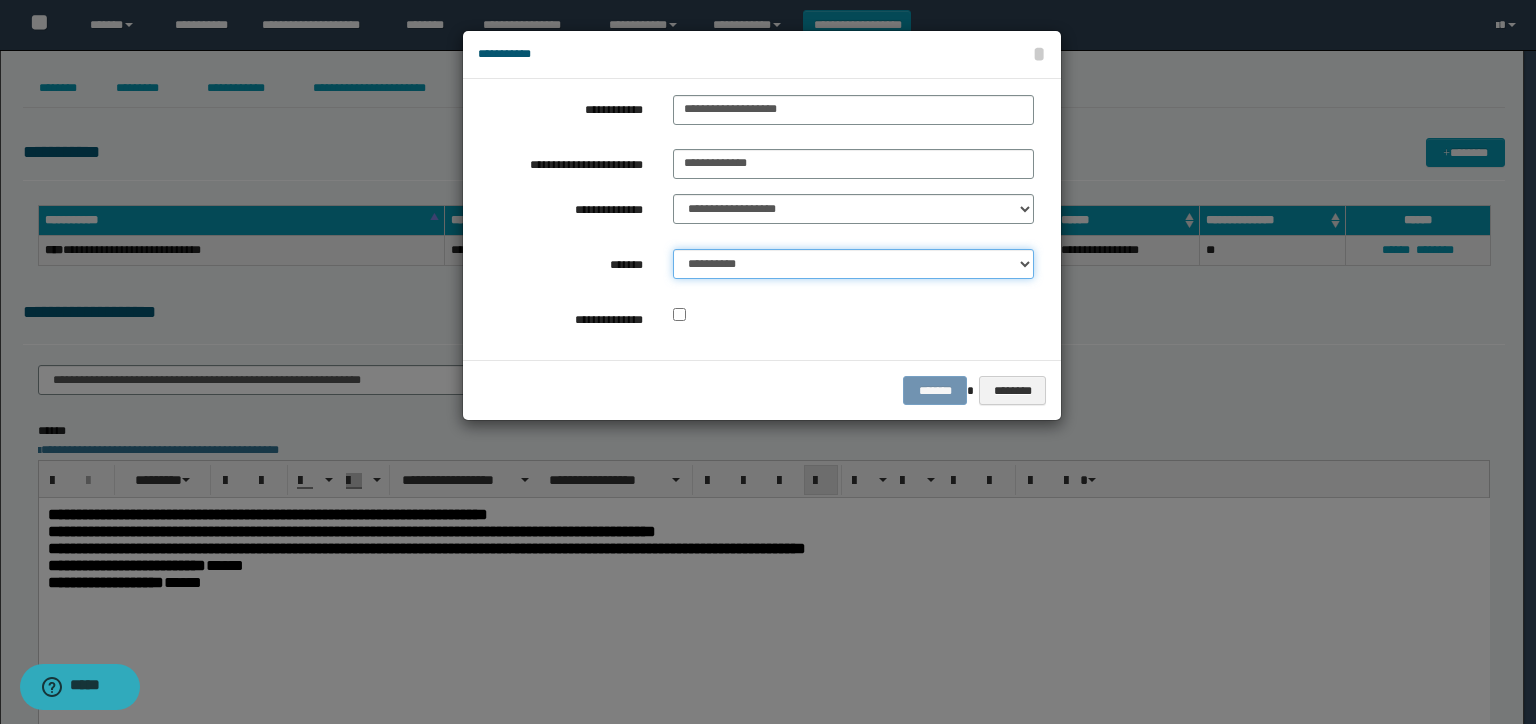 select on "*" 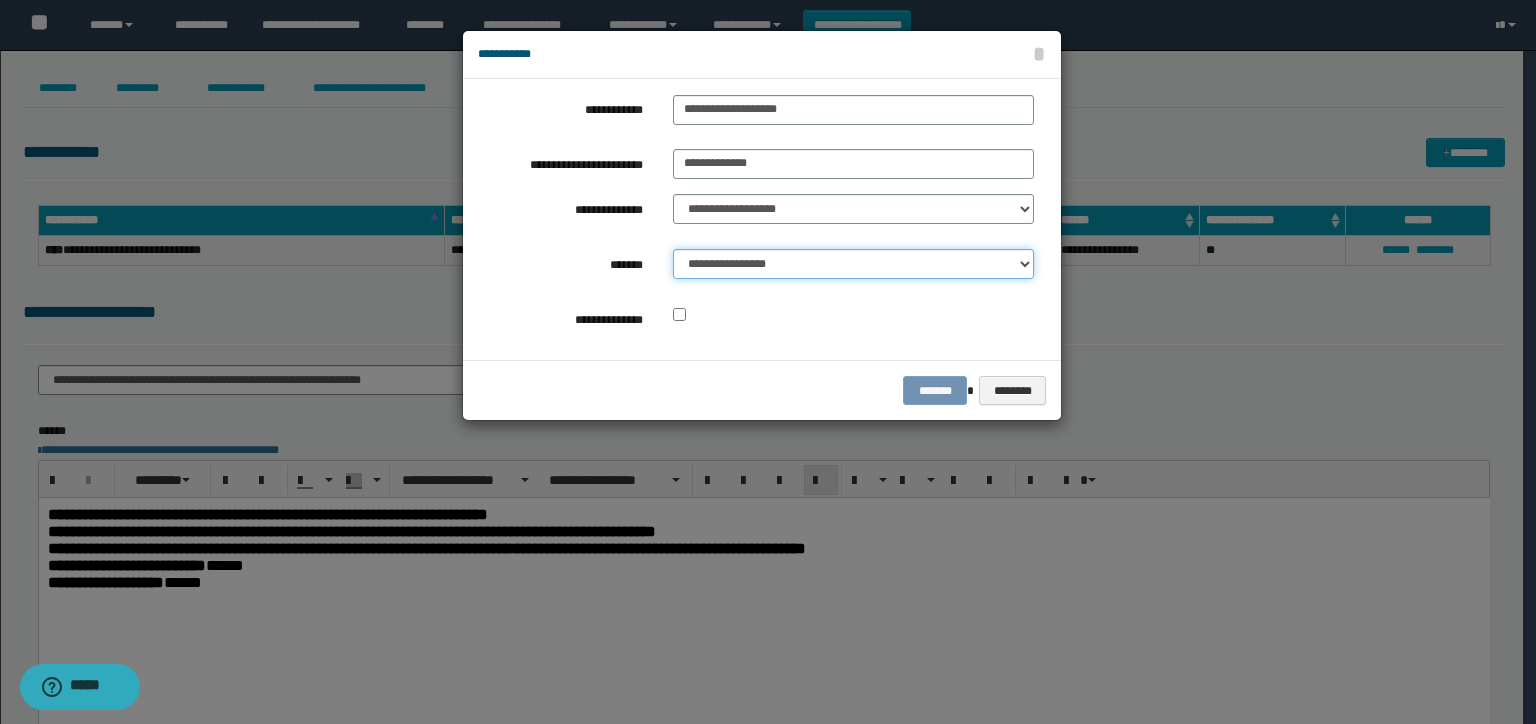 click on "**********" at bounding box center (853, 264) 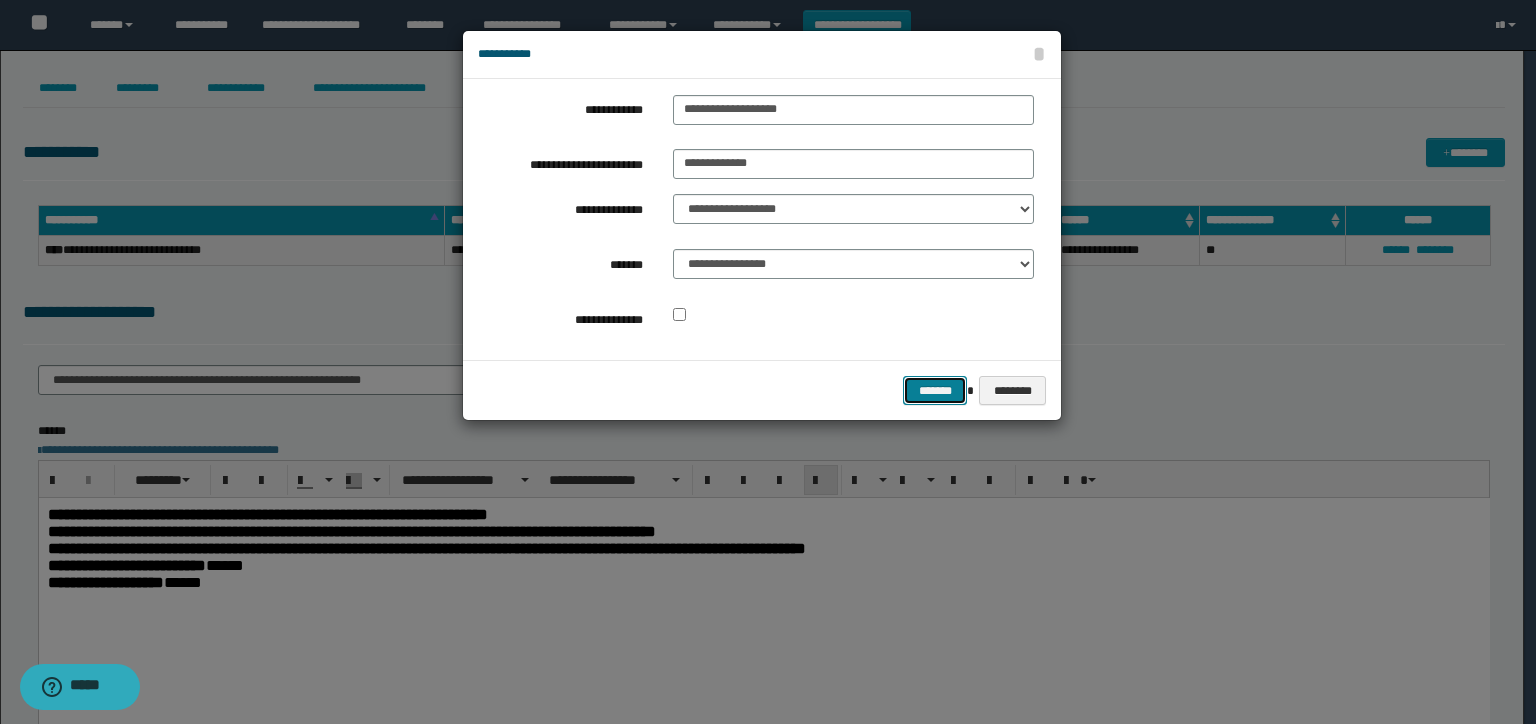 click on "*******" at bounding box center [935, 391] 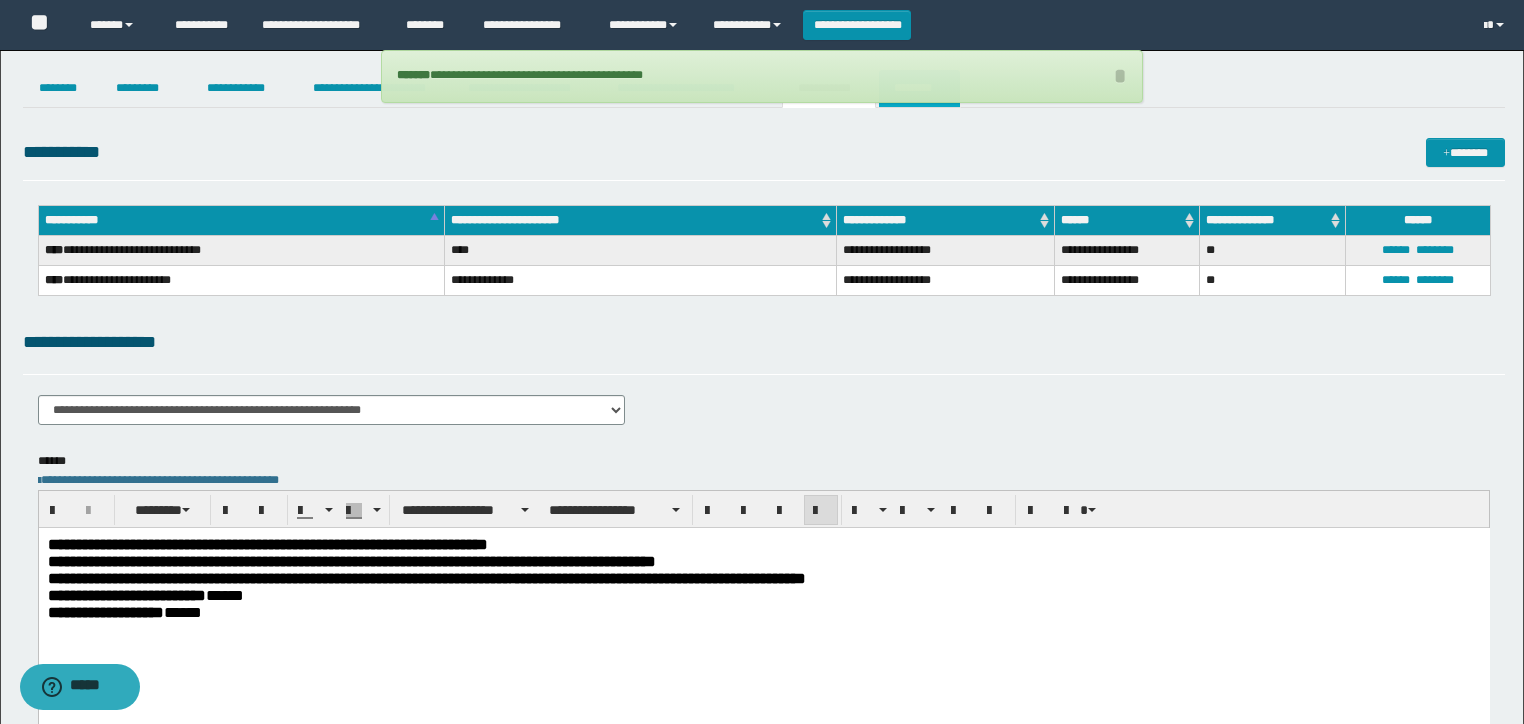 click on "********" at bounding box center [919, 88] 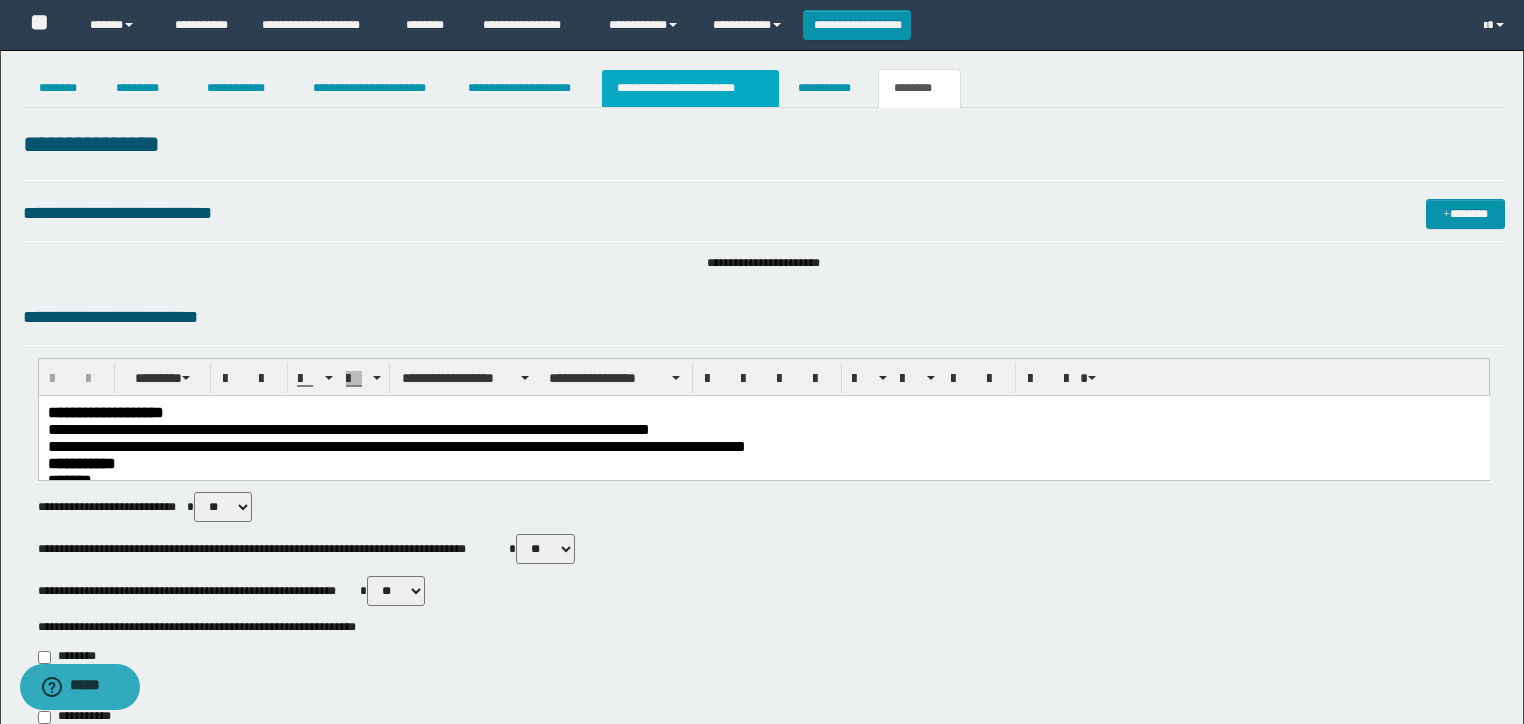 click on "**********" at bounding box center [690, 88] 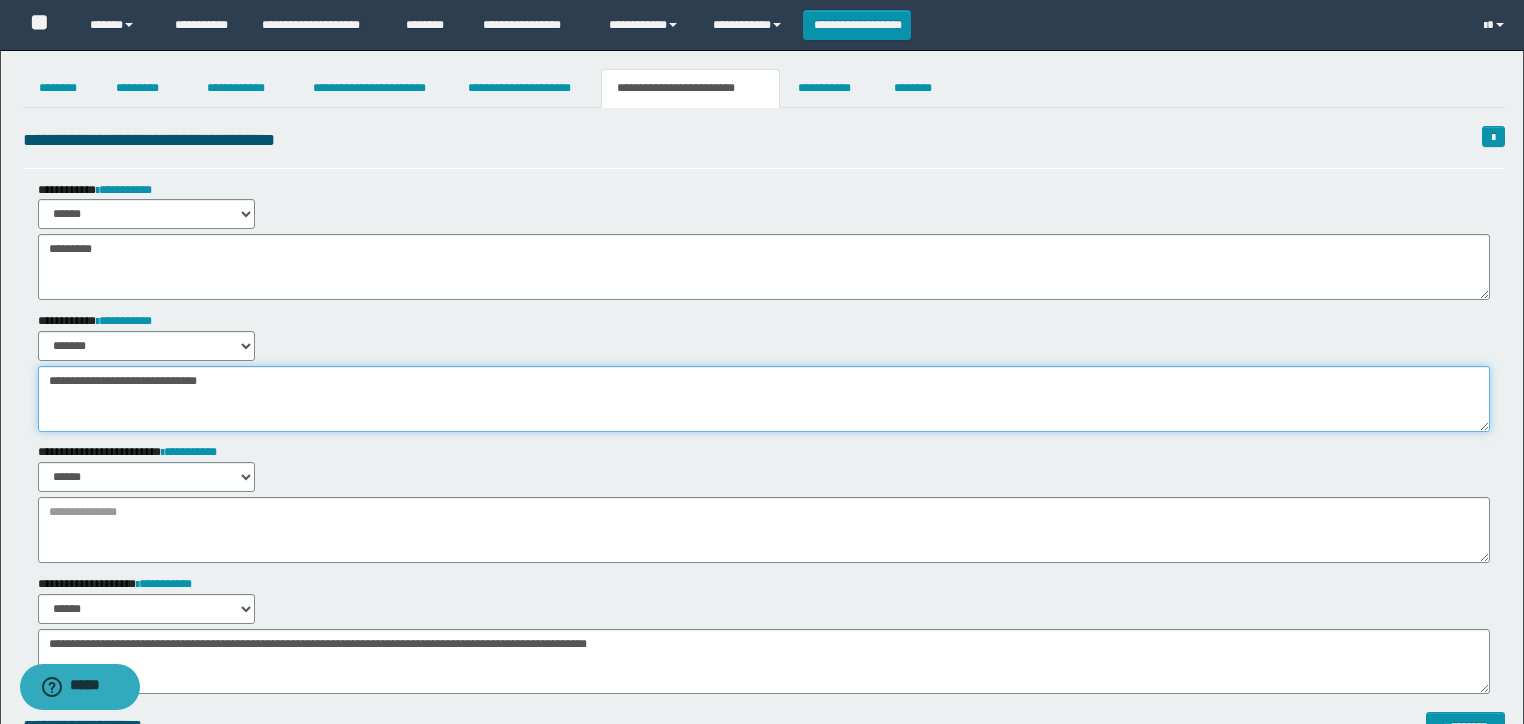 drag, startPoint x: 240, startPoint y: 375, endPoint x: 0, endPoint y: 378, distance: 240.01875 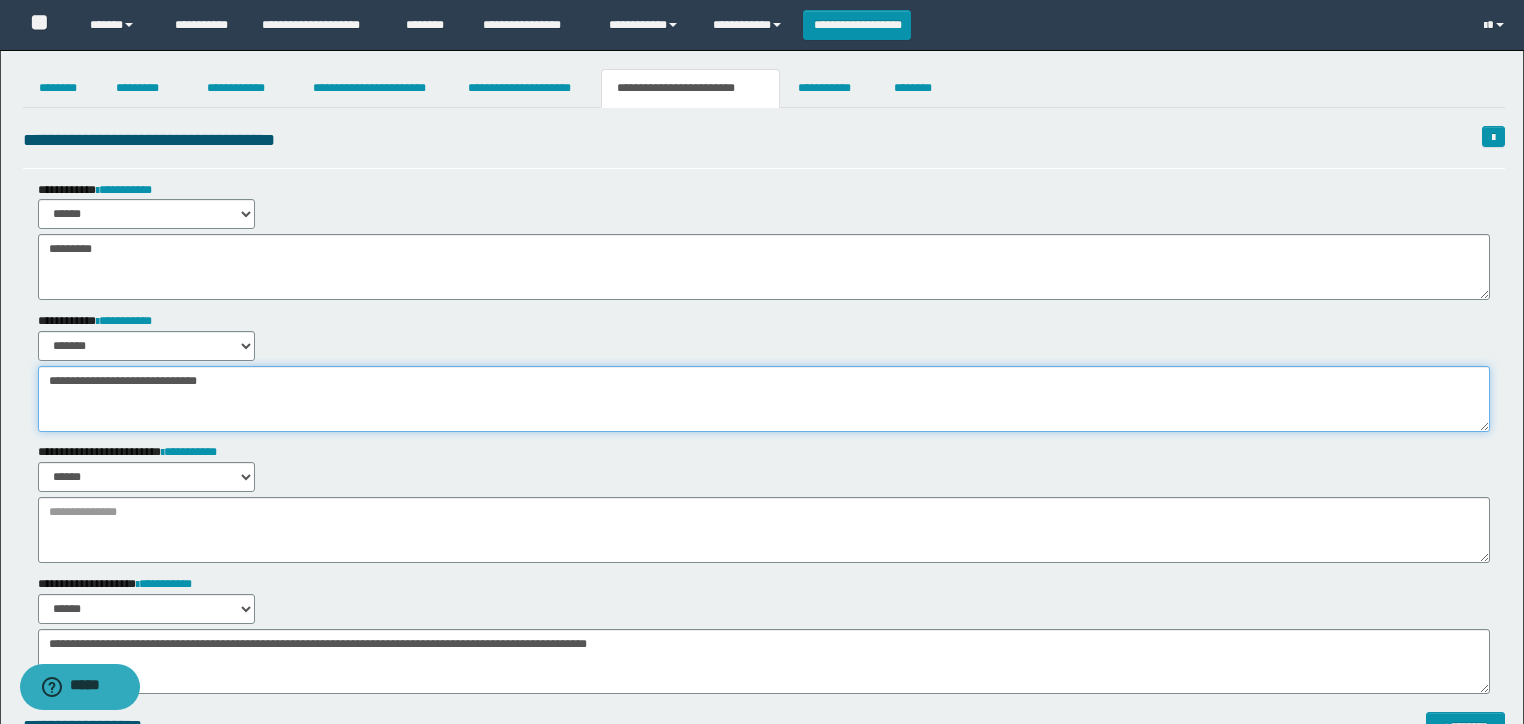 click on "**********" at bounding box center (762, 568) 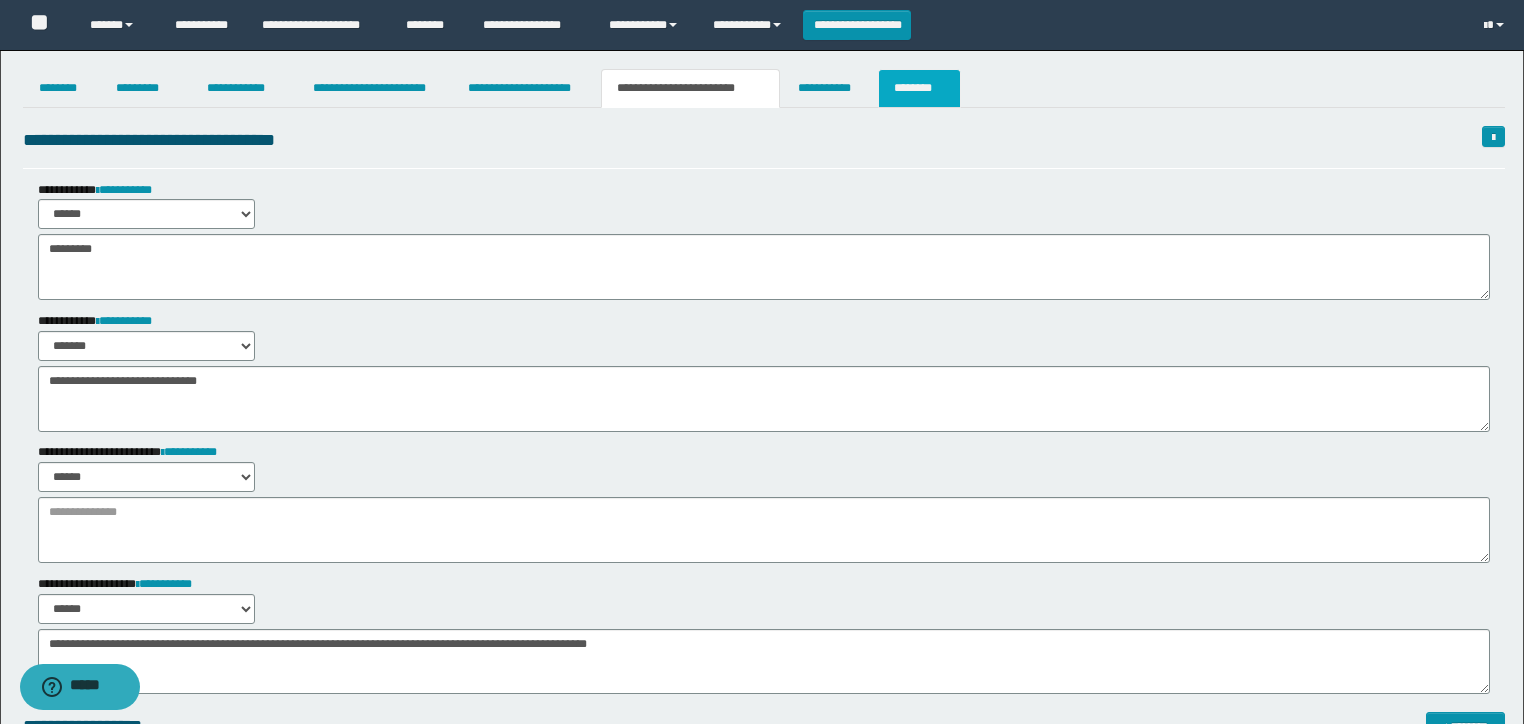 click on "********" at bounding box center [919, 88] 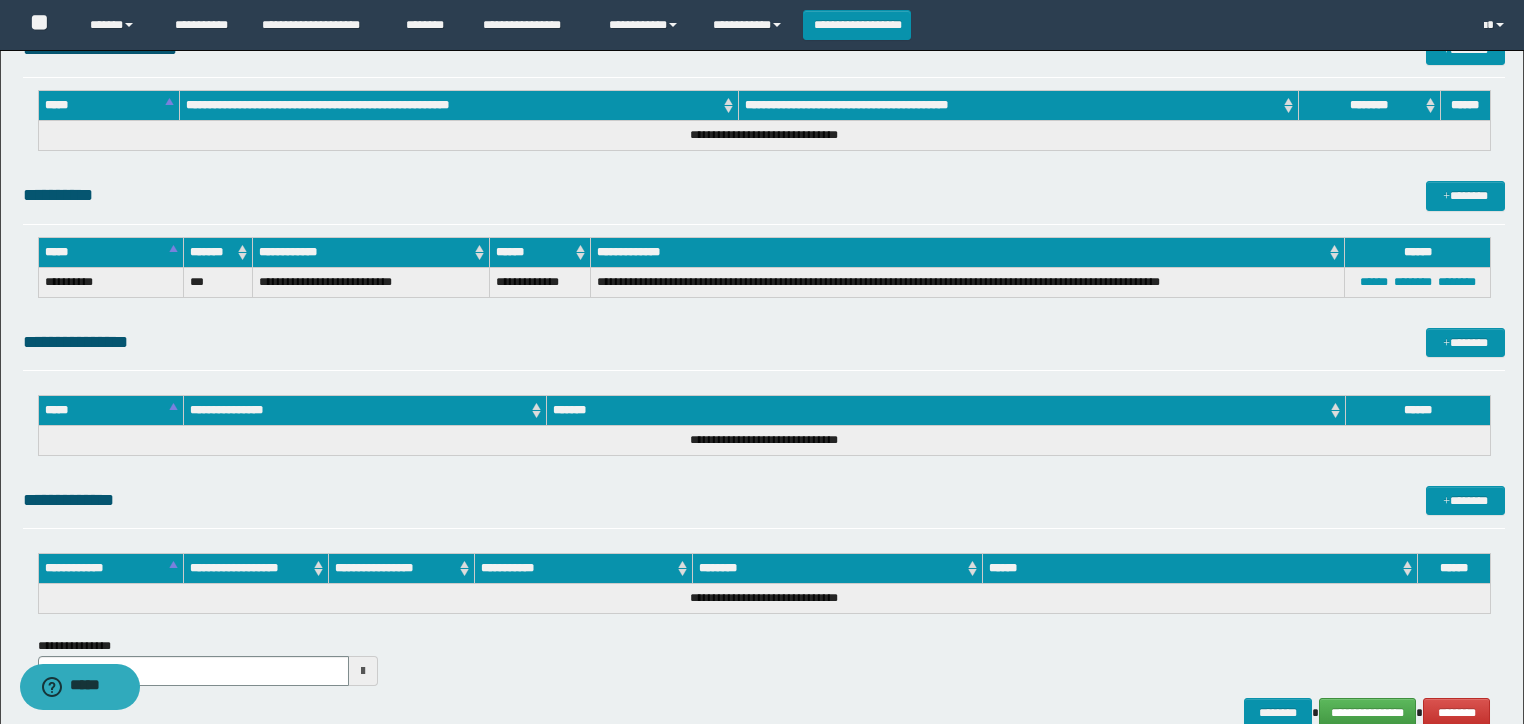 scroll, scrollTop: 1040, scrollLeft: 0, axis: vertical 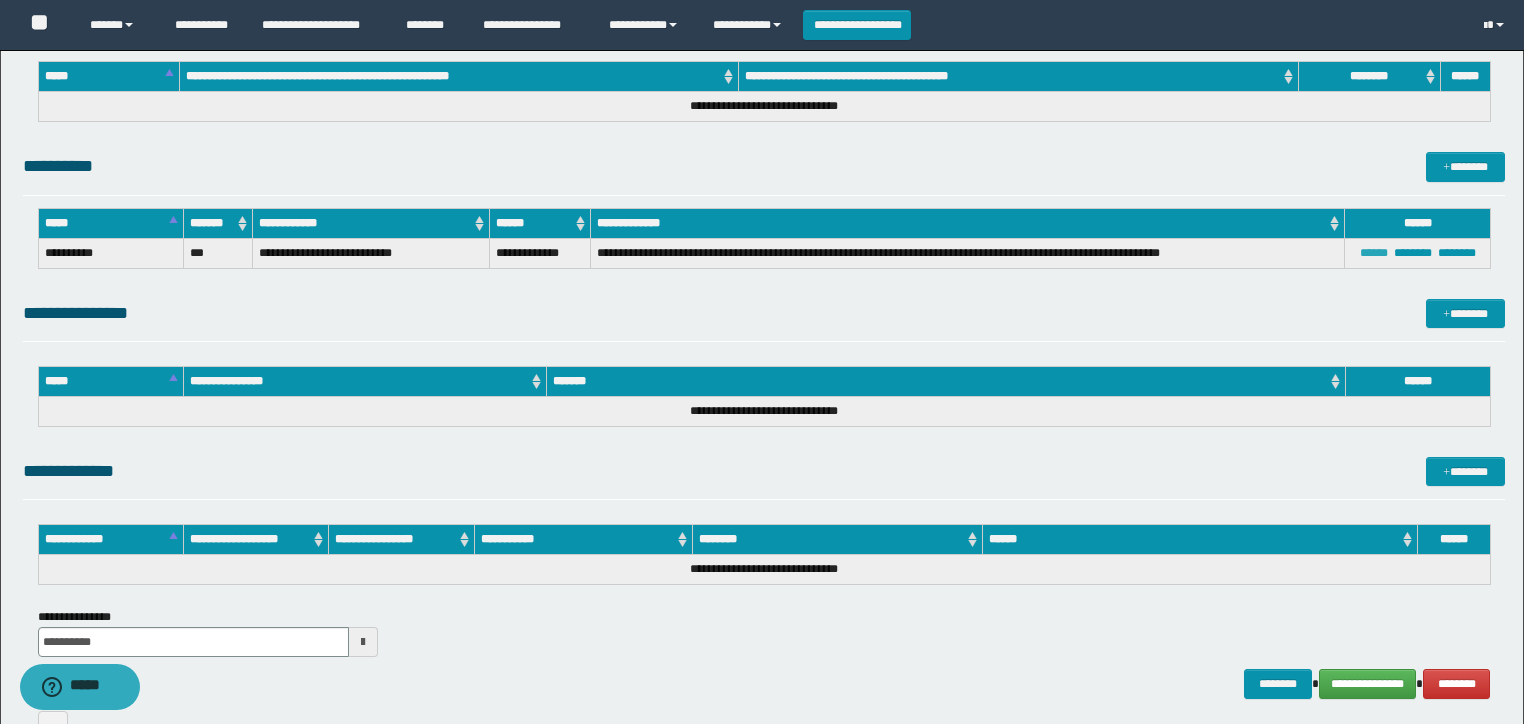 click on "******" at bounding box center [1374, 253] 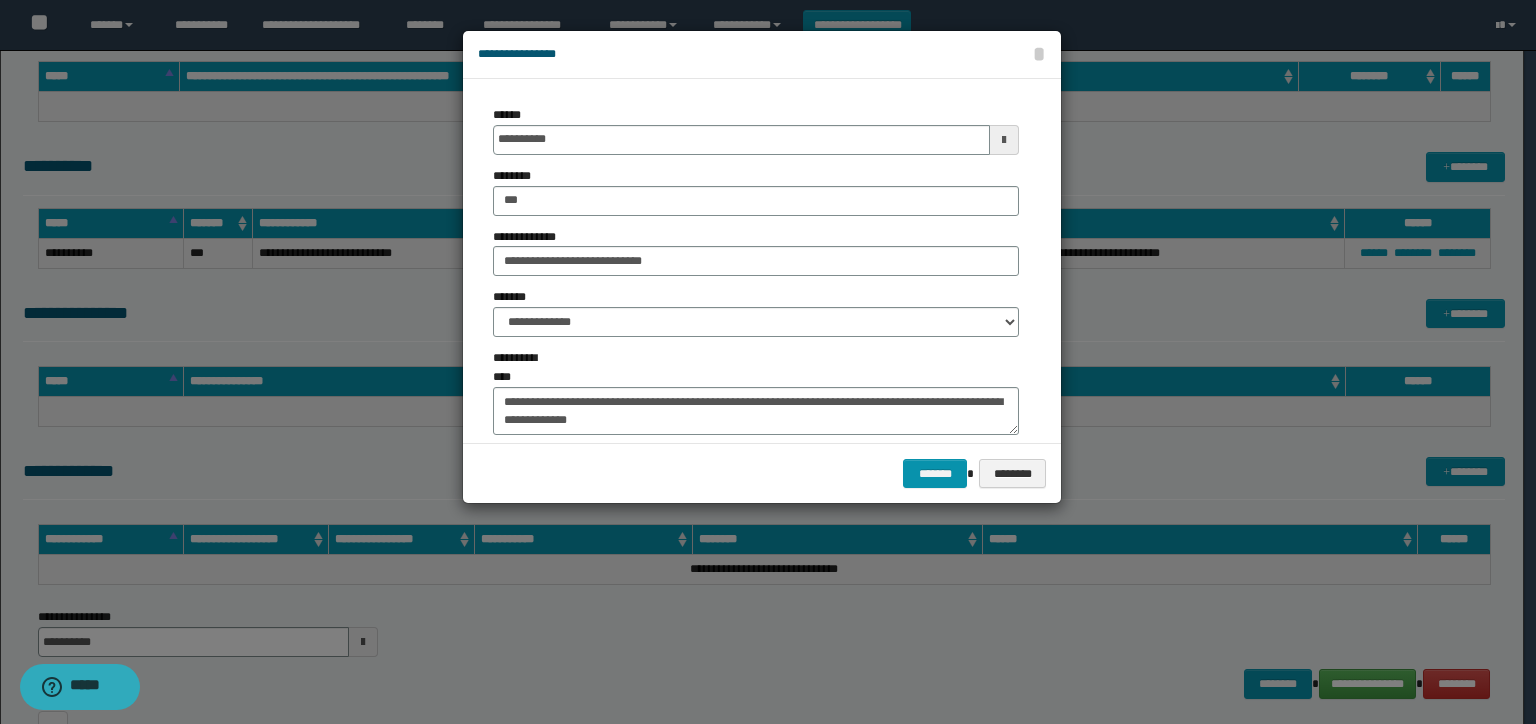 type on "**********" 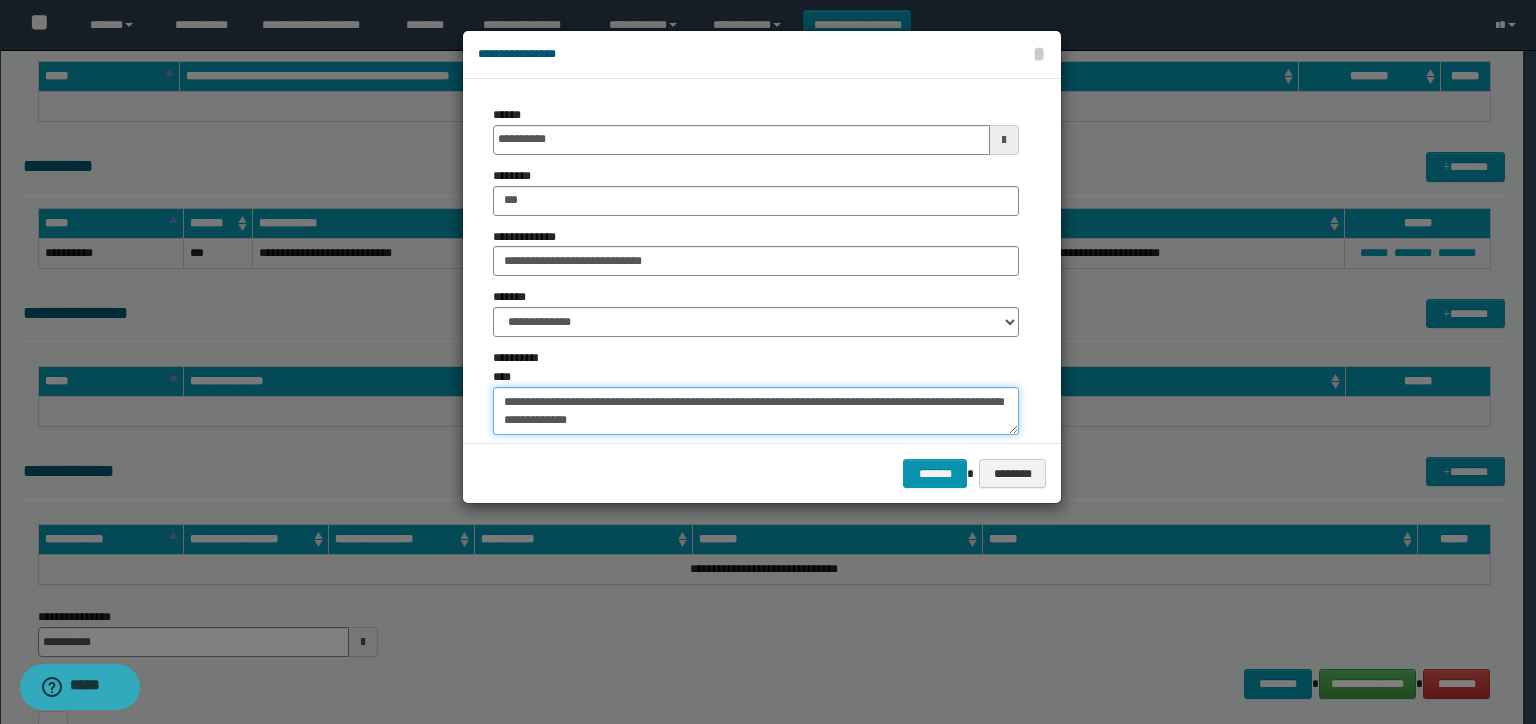 click on "**********" at bounding box center (756, 411) 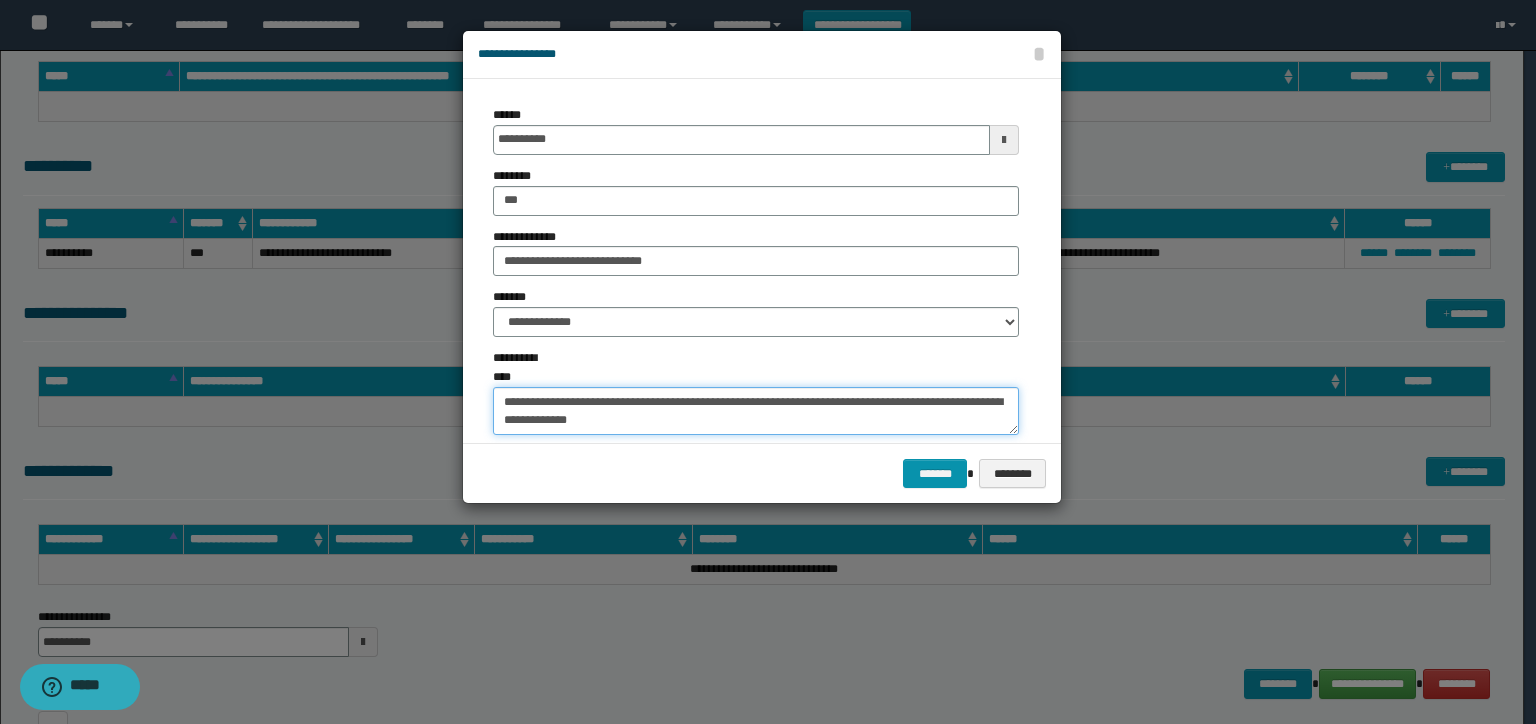 click on "**********" at bounding box center [756, 411] 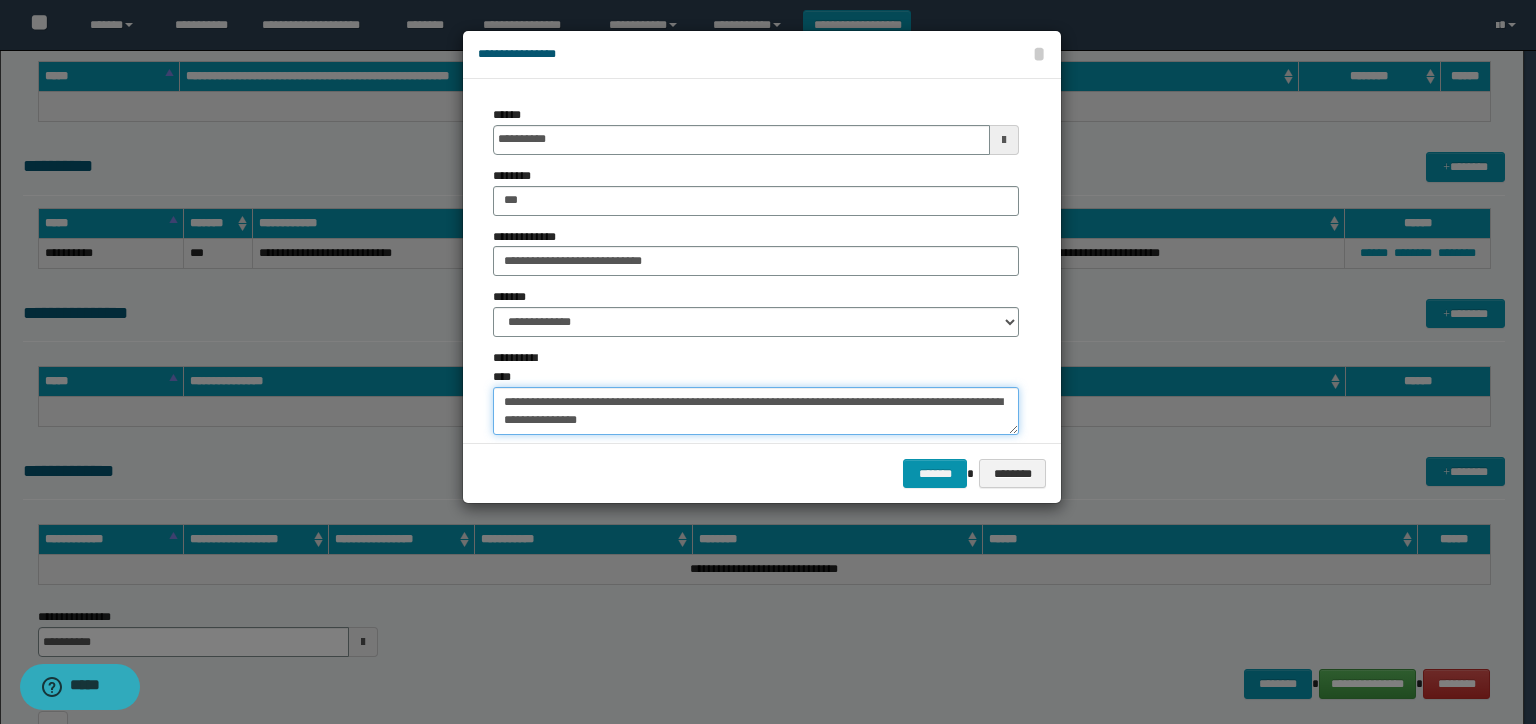 paste on "**********" 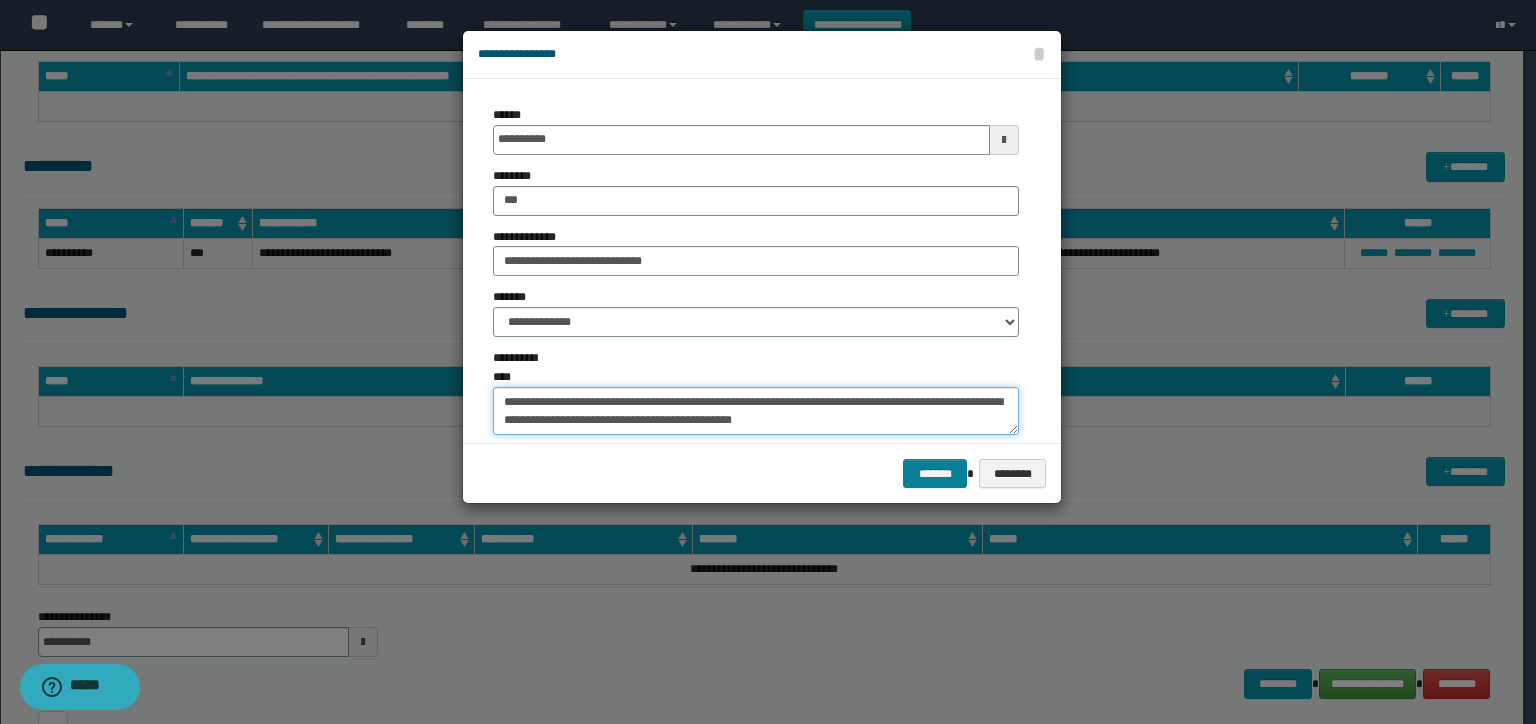type on "**********" 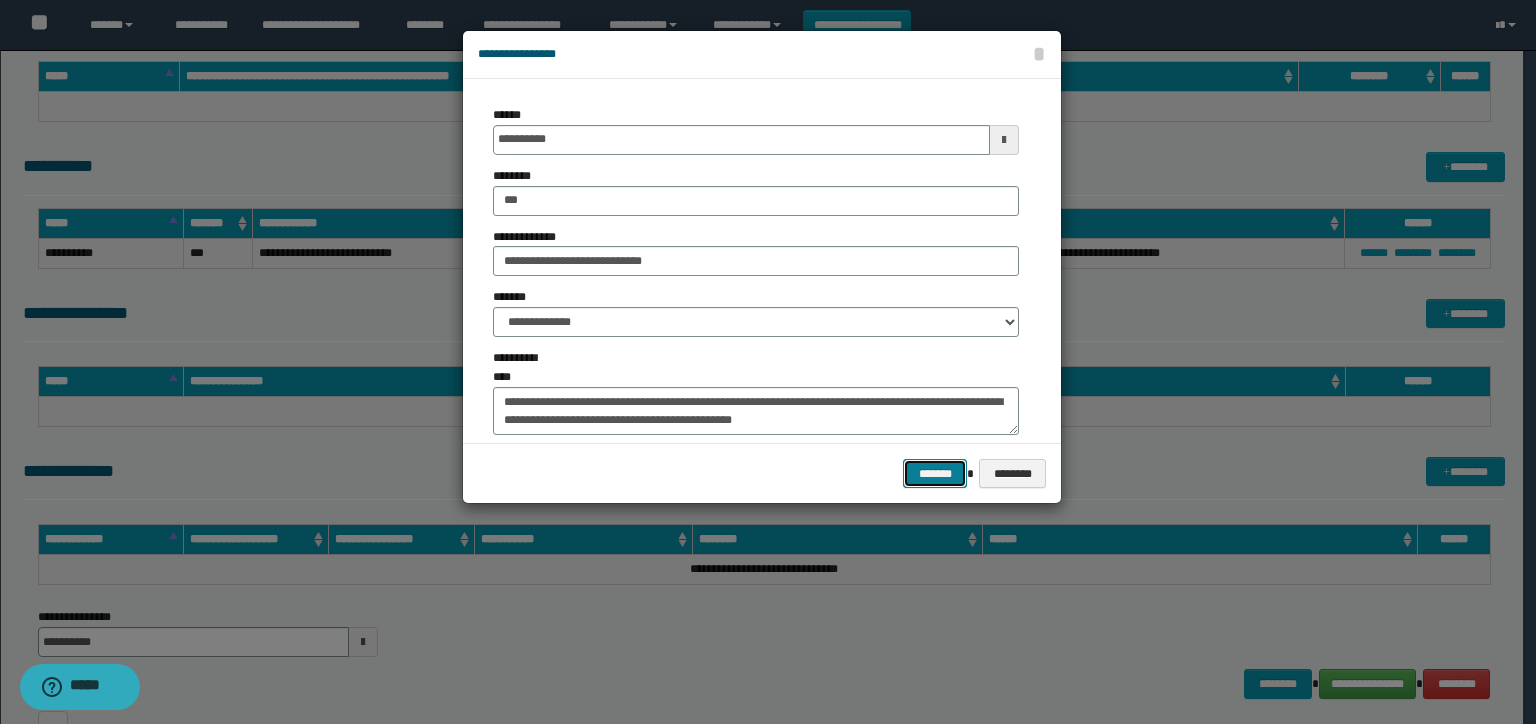 click on "*******" at bounding box center (935, 474) 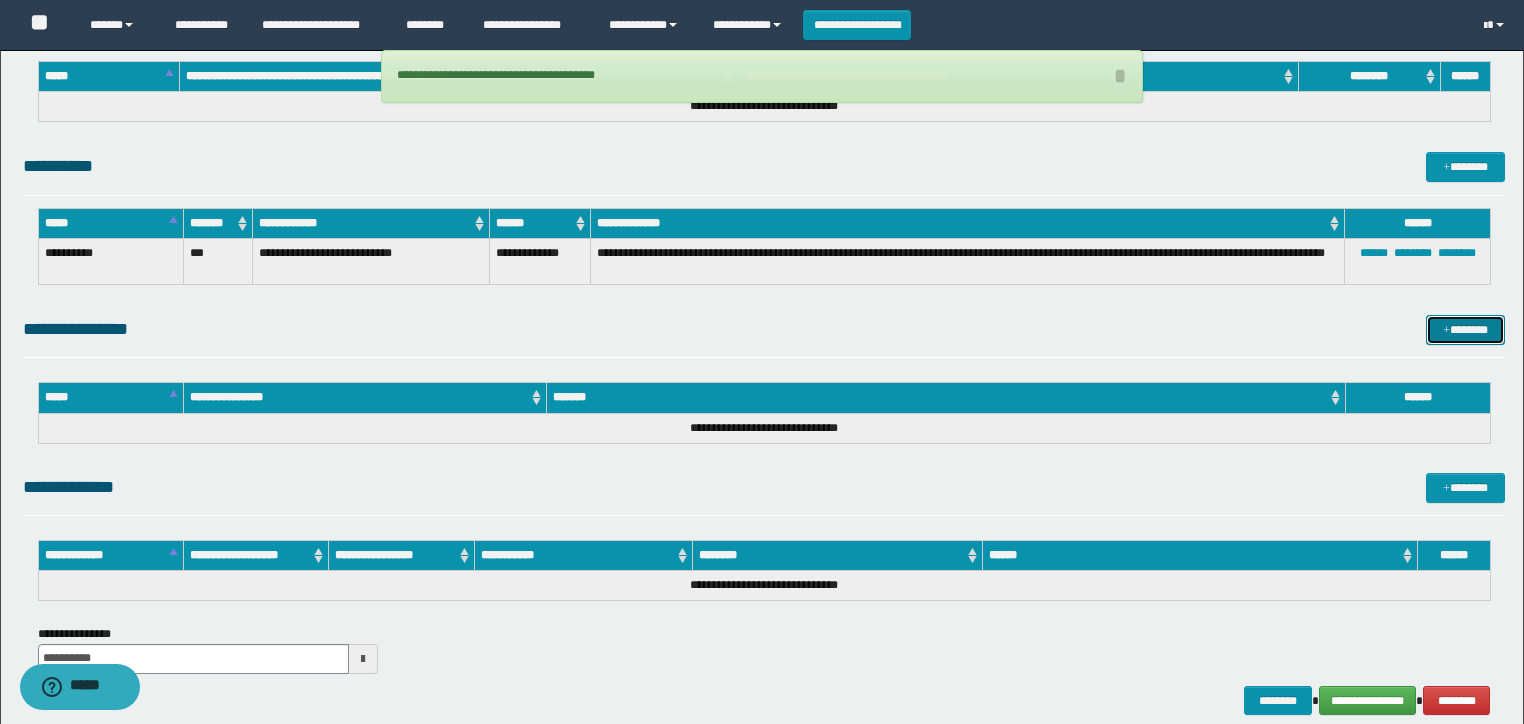 click on "*******" at bounding box center (1465, 330) 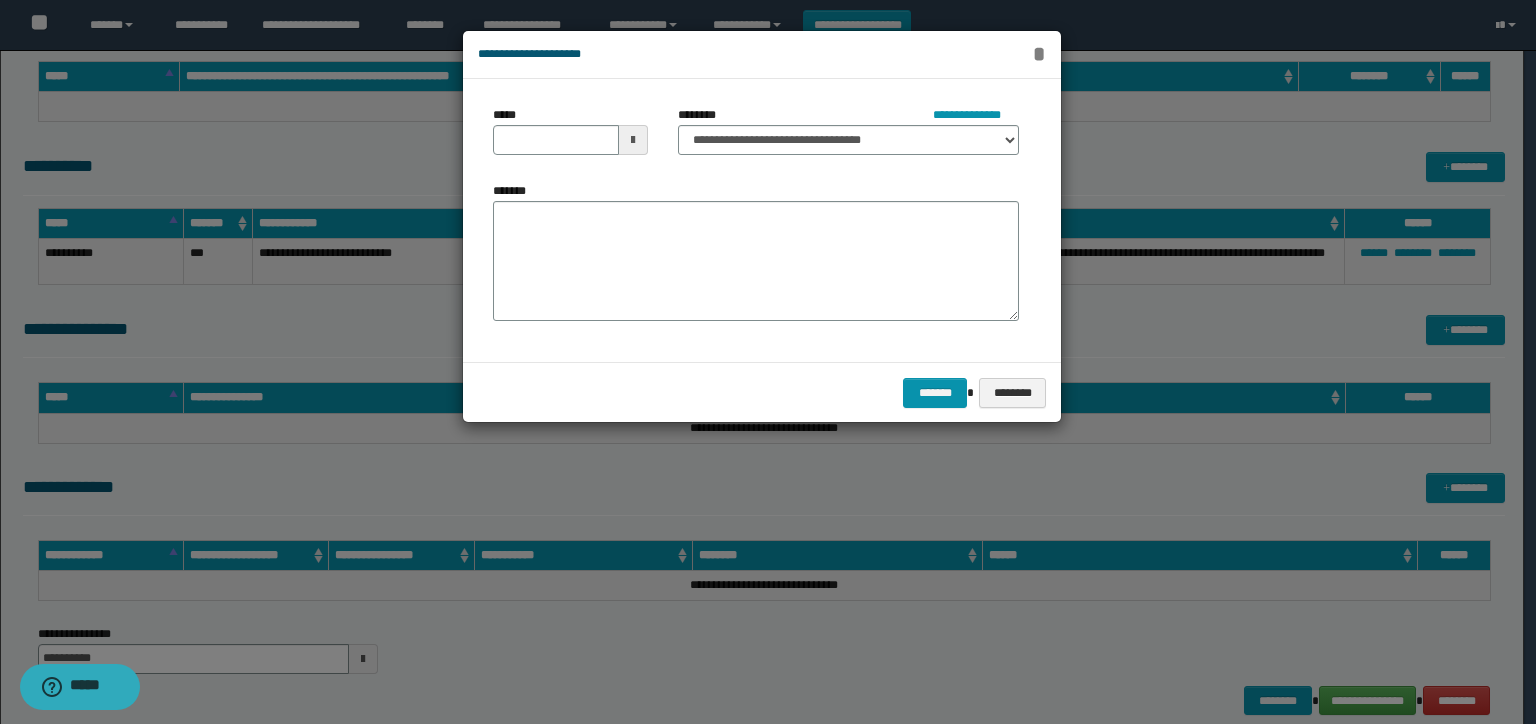 click on "*" at bounding box center [1039, 54] 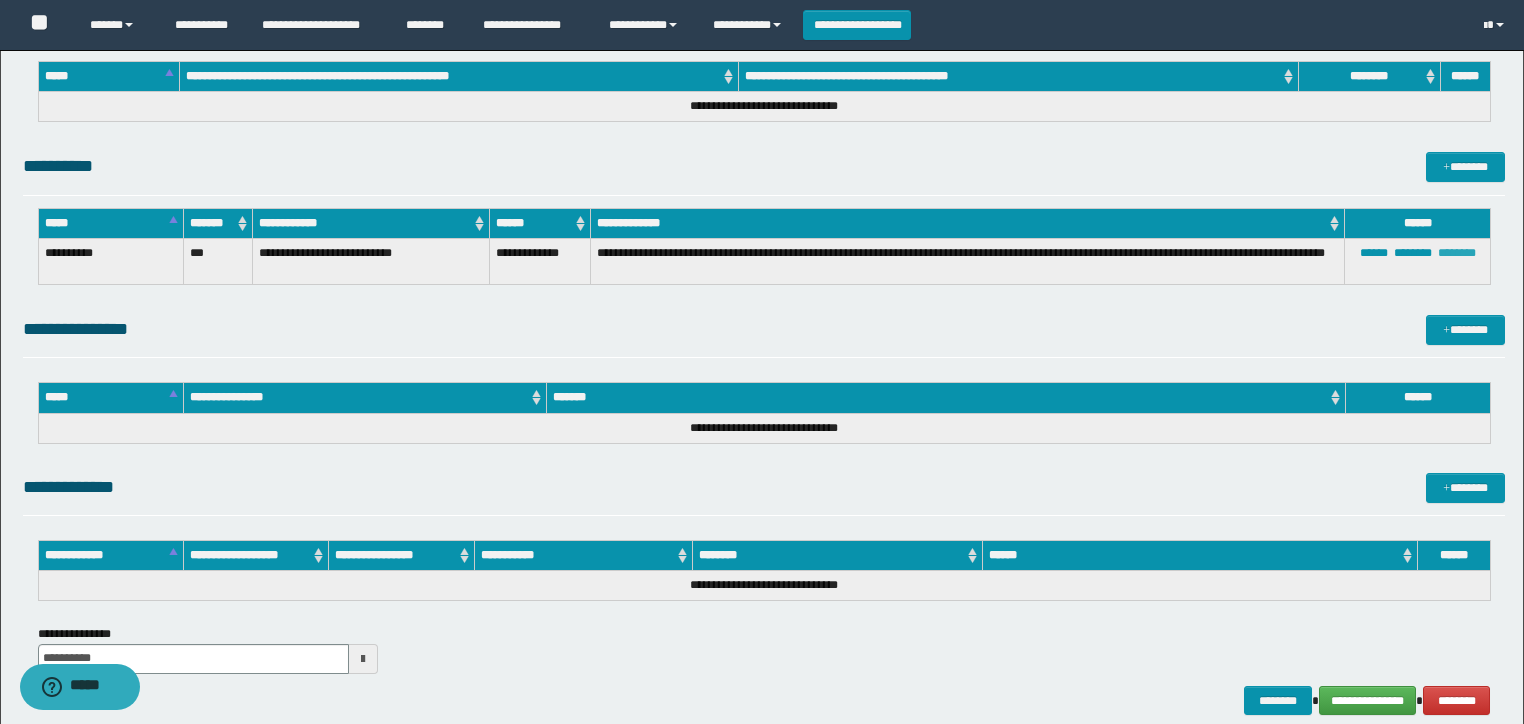 click on "********" at bounding box center [1457, 253] 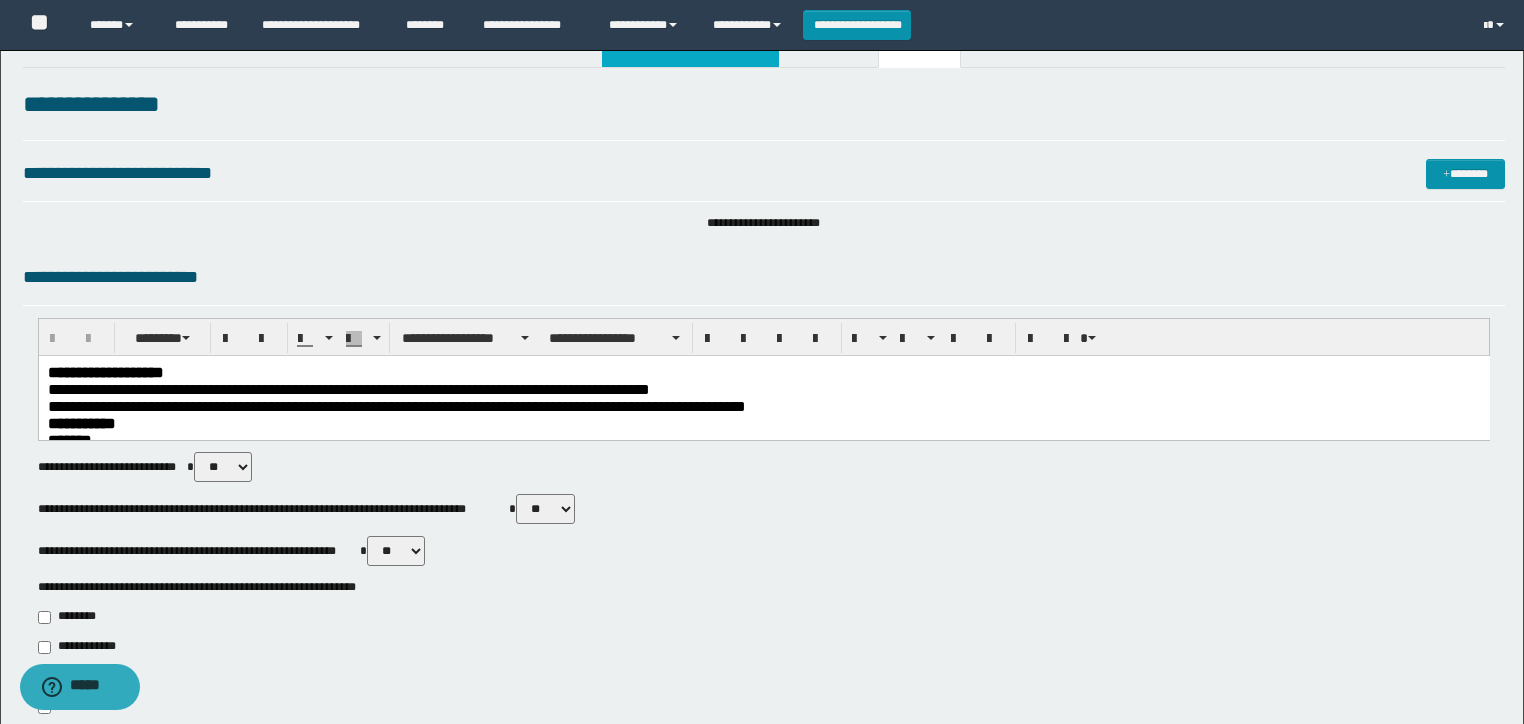 scroll, scrollTop: 0, scrollLeft: 0, axis: both 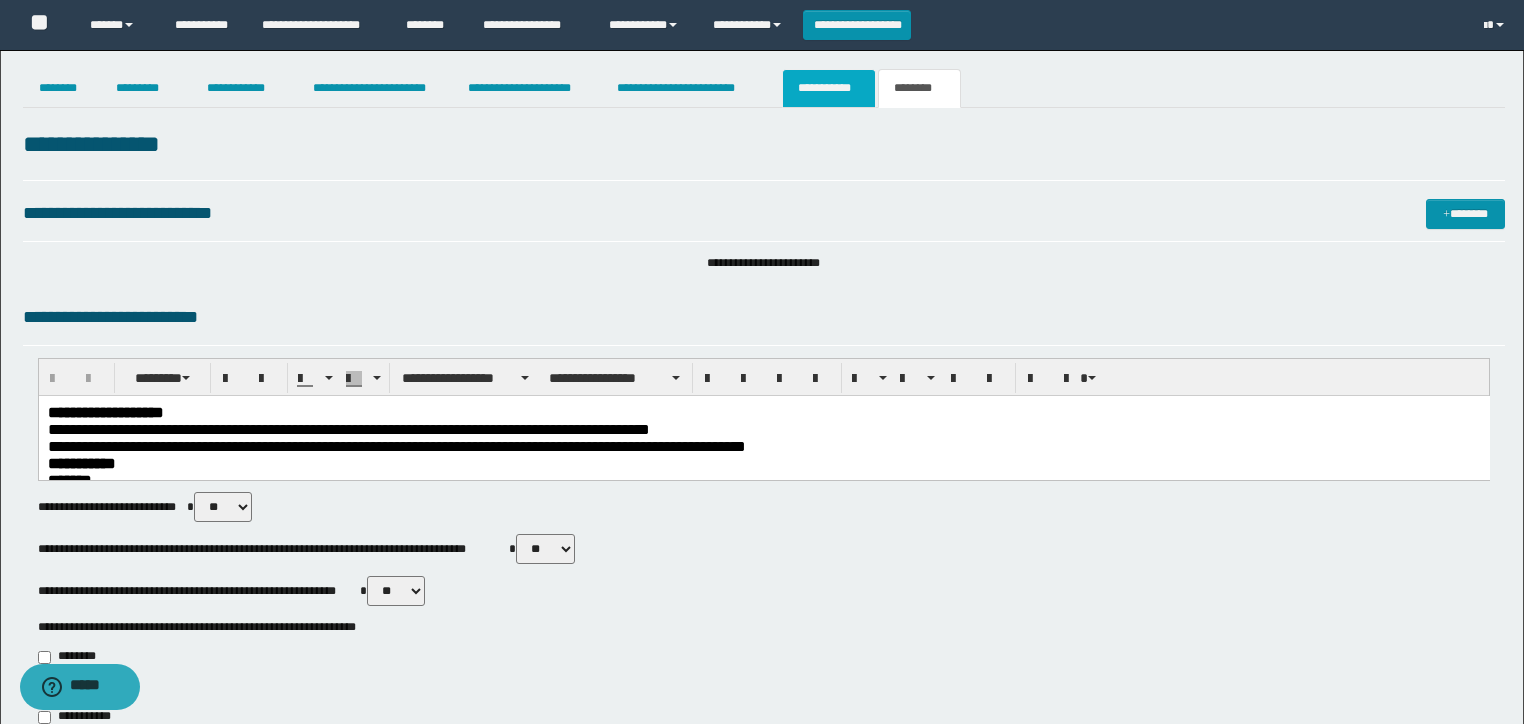 click on "**********" at bounding box center [829, 88] 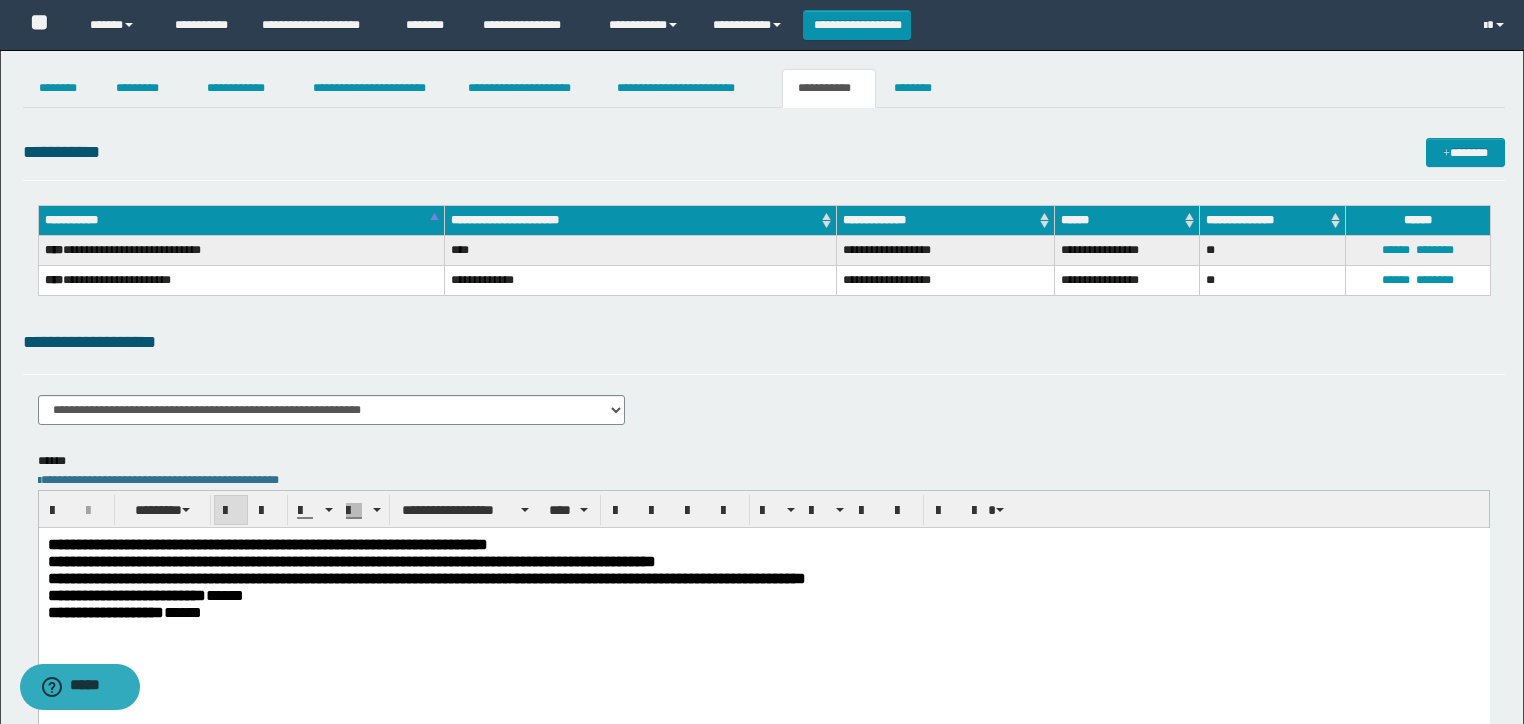 click on "**********" at bounding box center (426, 577) 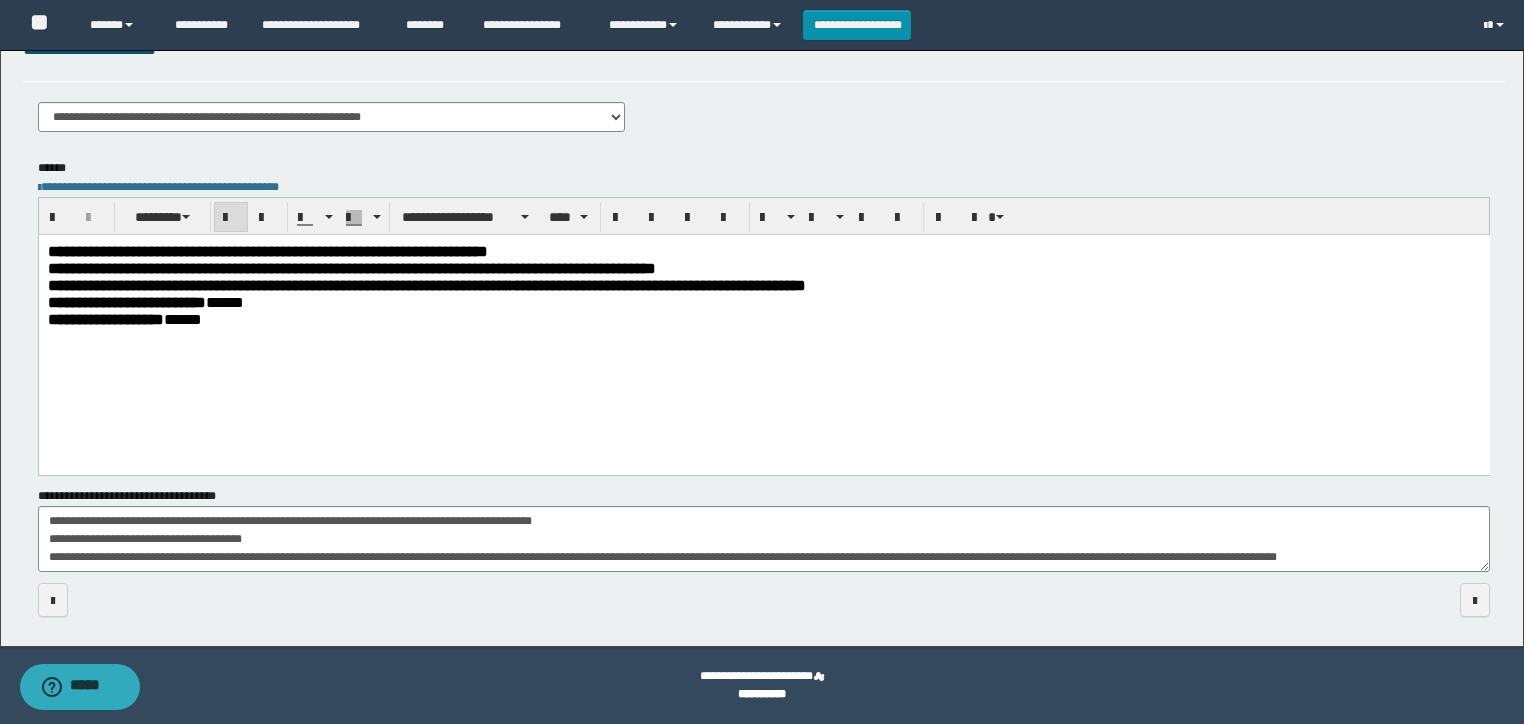 scroll, scrollTop: 0, scrollLeft: 0, axis: both 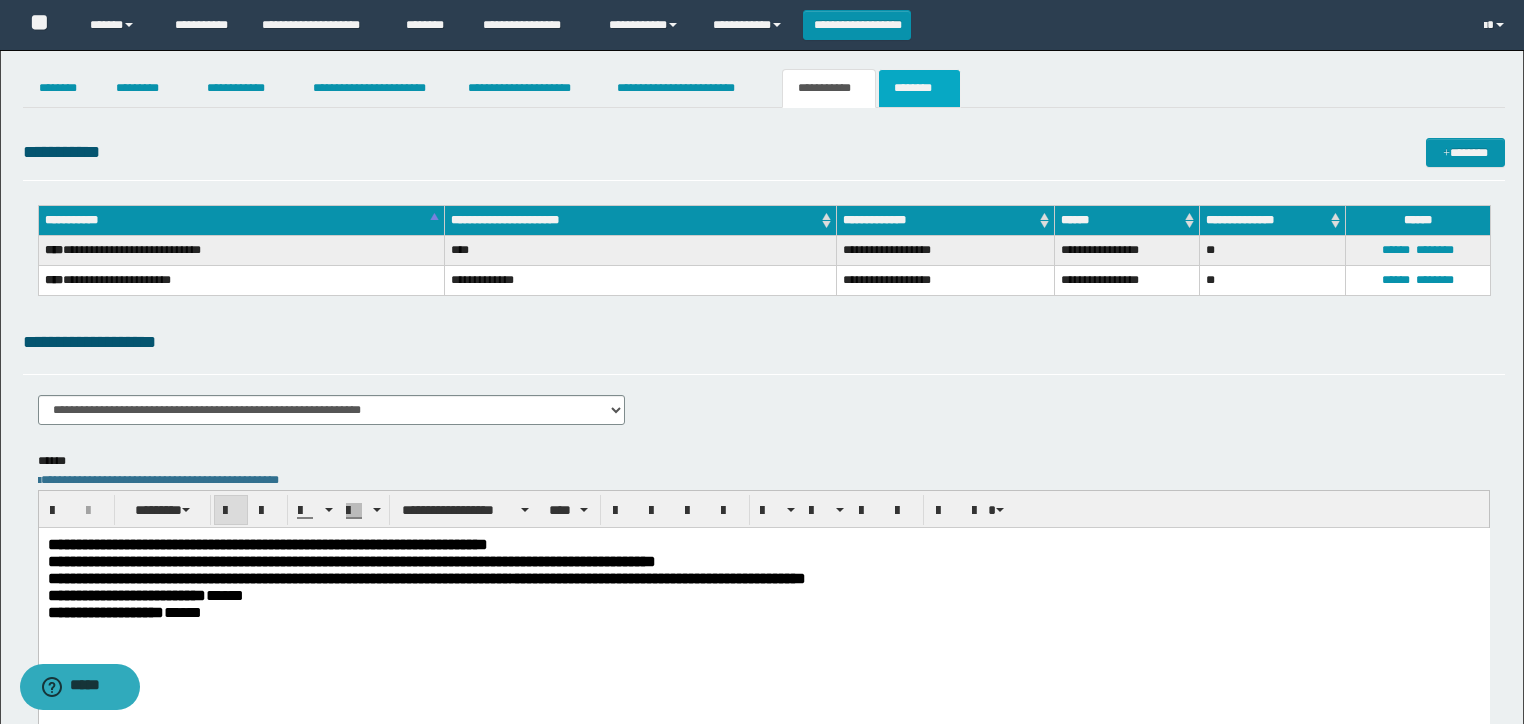 click on "********" at bounding box center [919, 88] 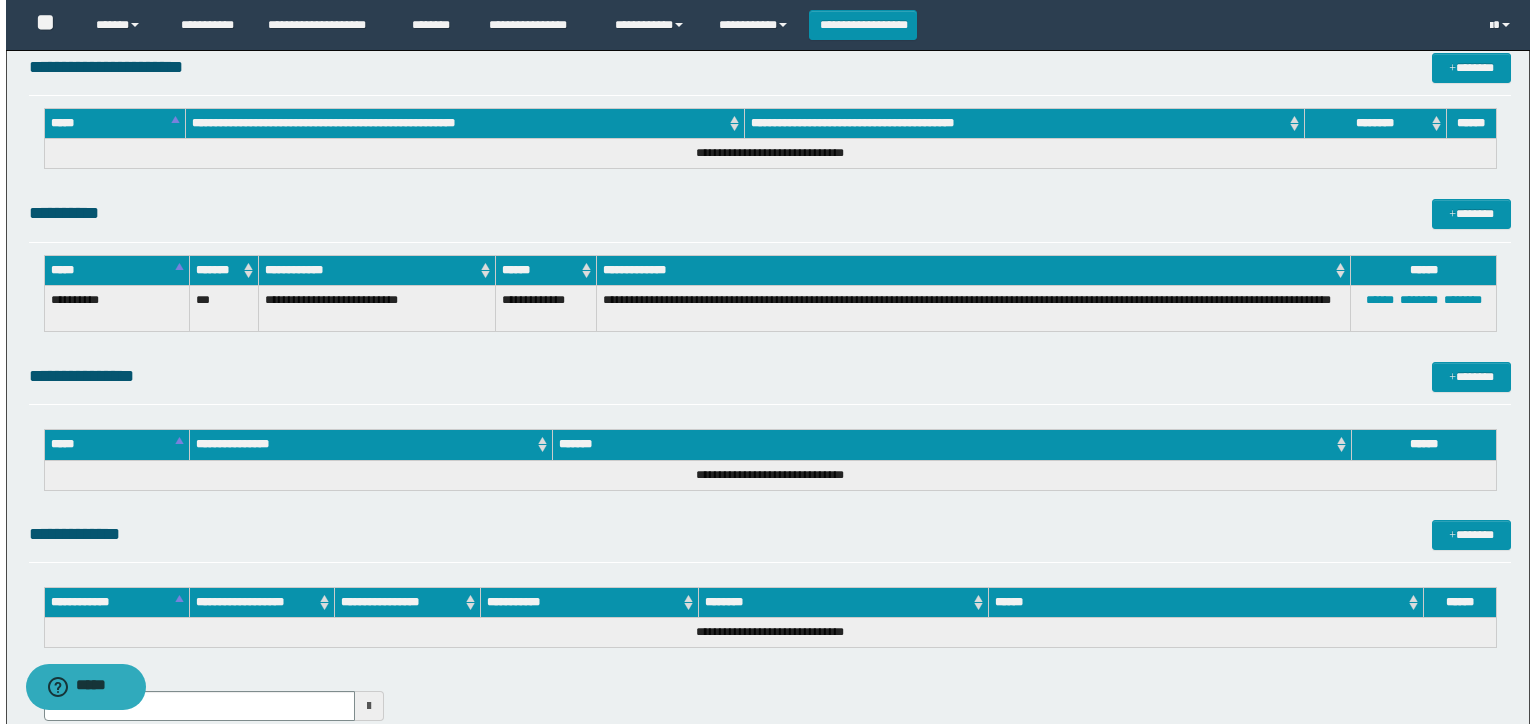 scroll, scrollTop: 1184, scrollLeft: 0, axis: vertical 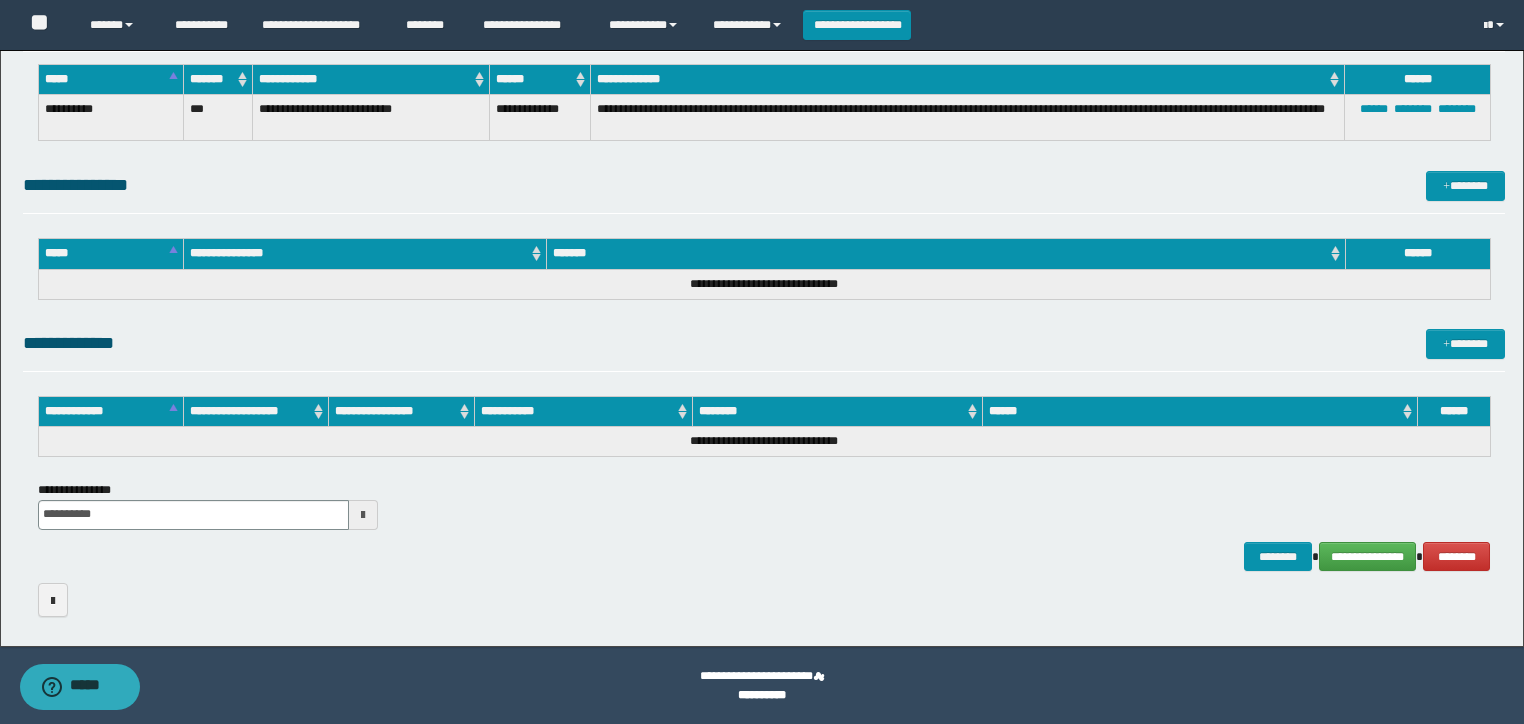 click on "**********" at bounding box center (764, -221) 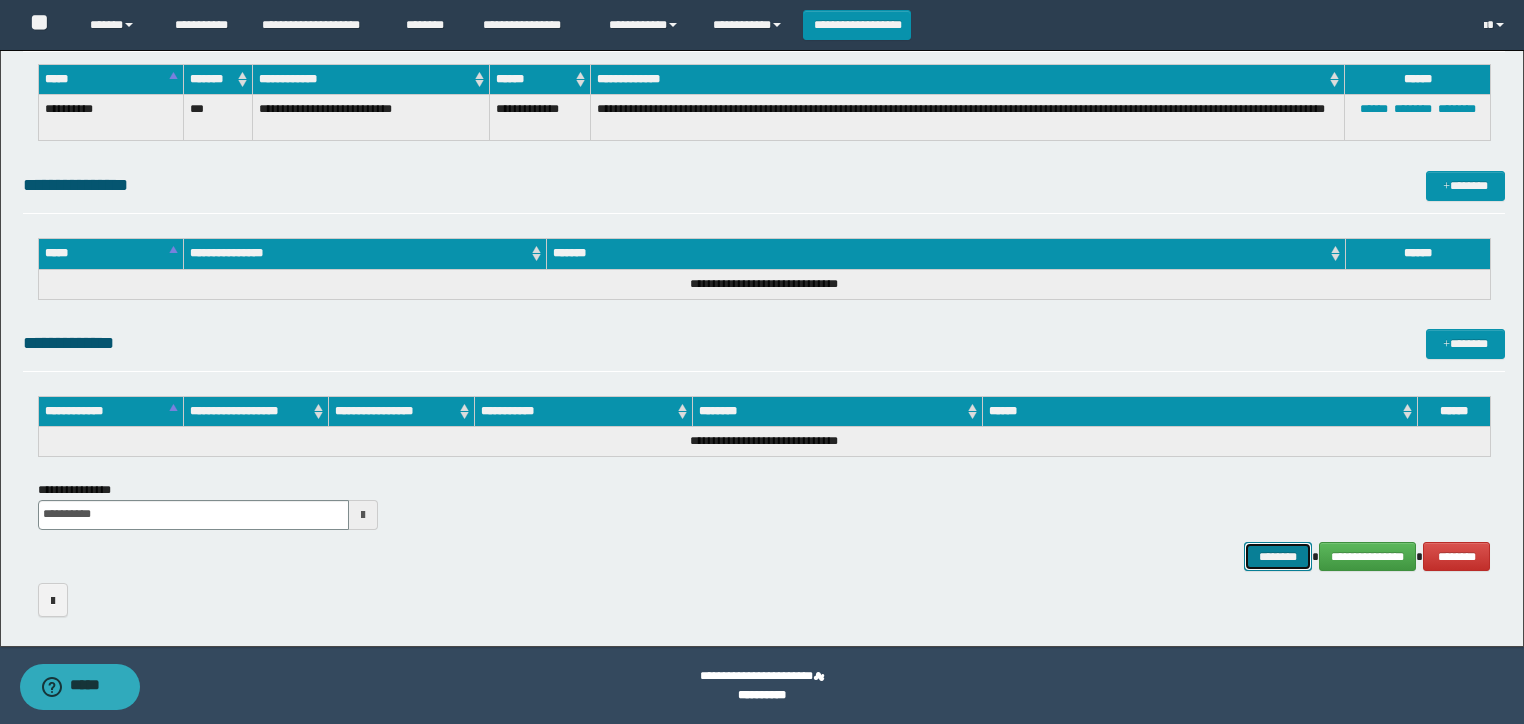 click on "********" at bounding box center [1277, 557] 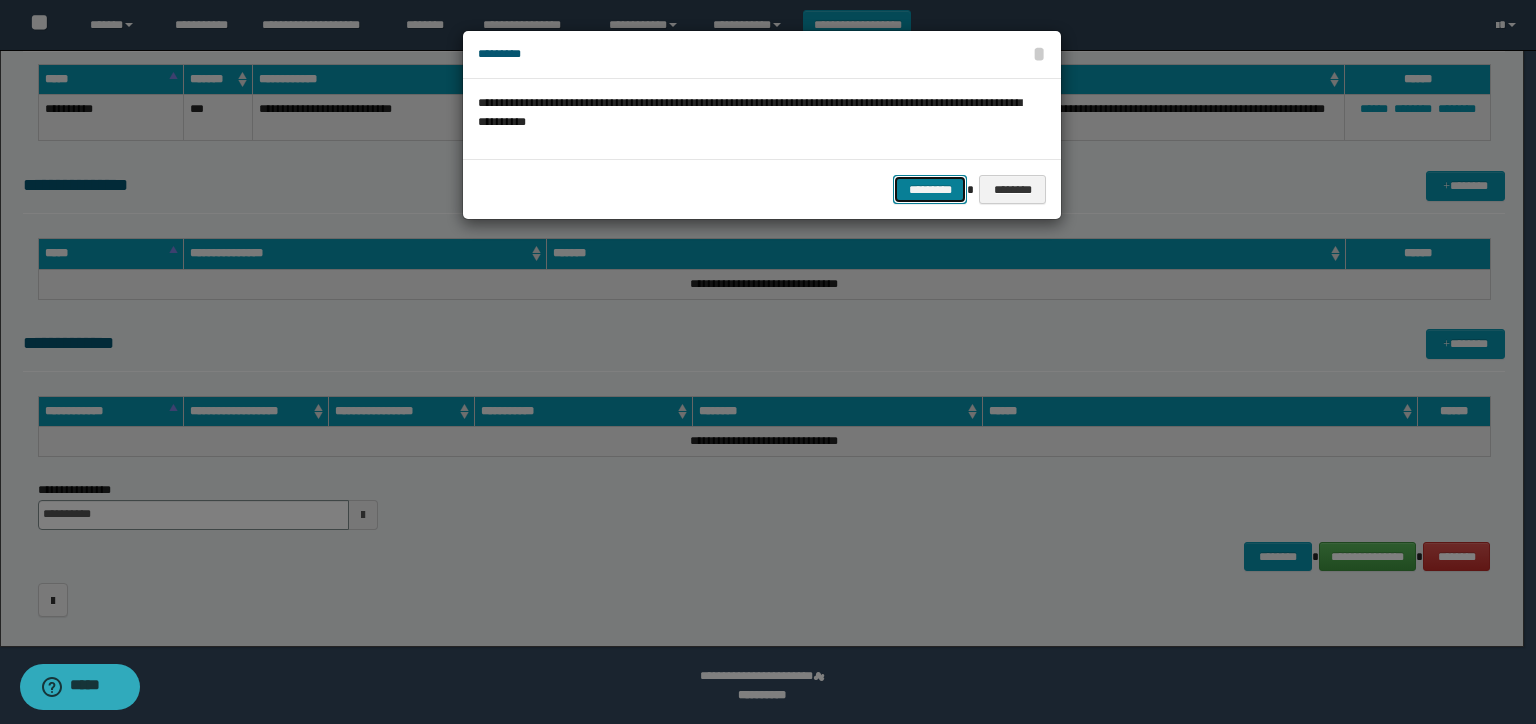 click on "*********" at bounding box center (930, 190) 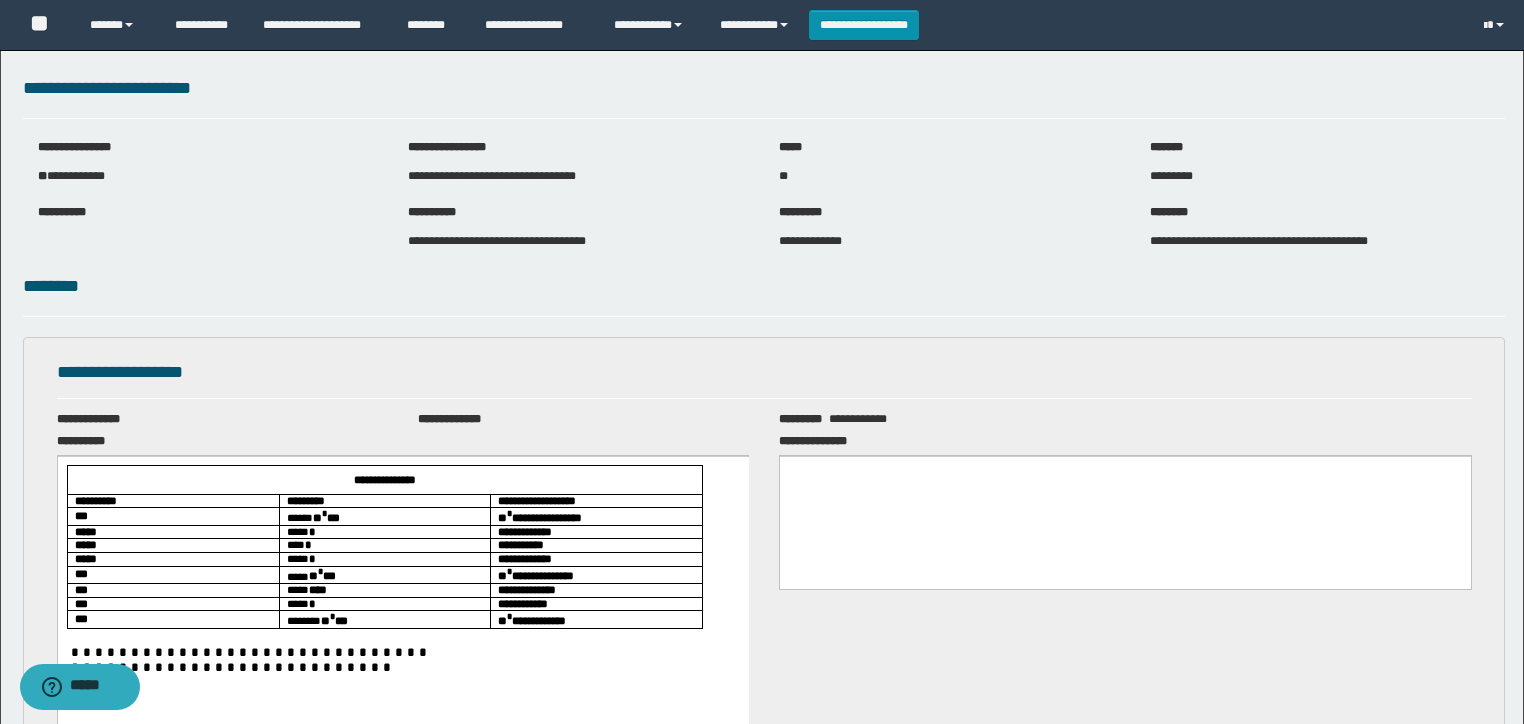 scroll, scrollTop: 0, scrollLeft: 0, axis: both 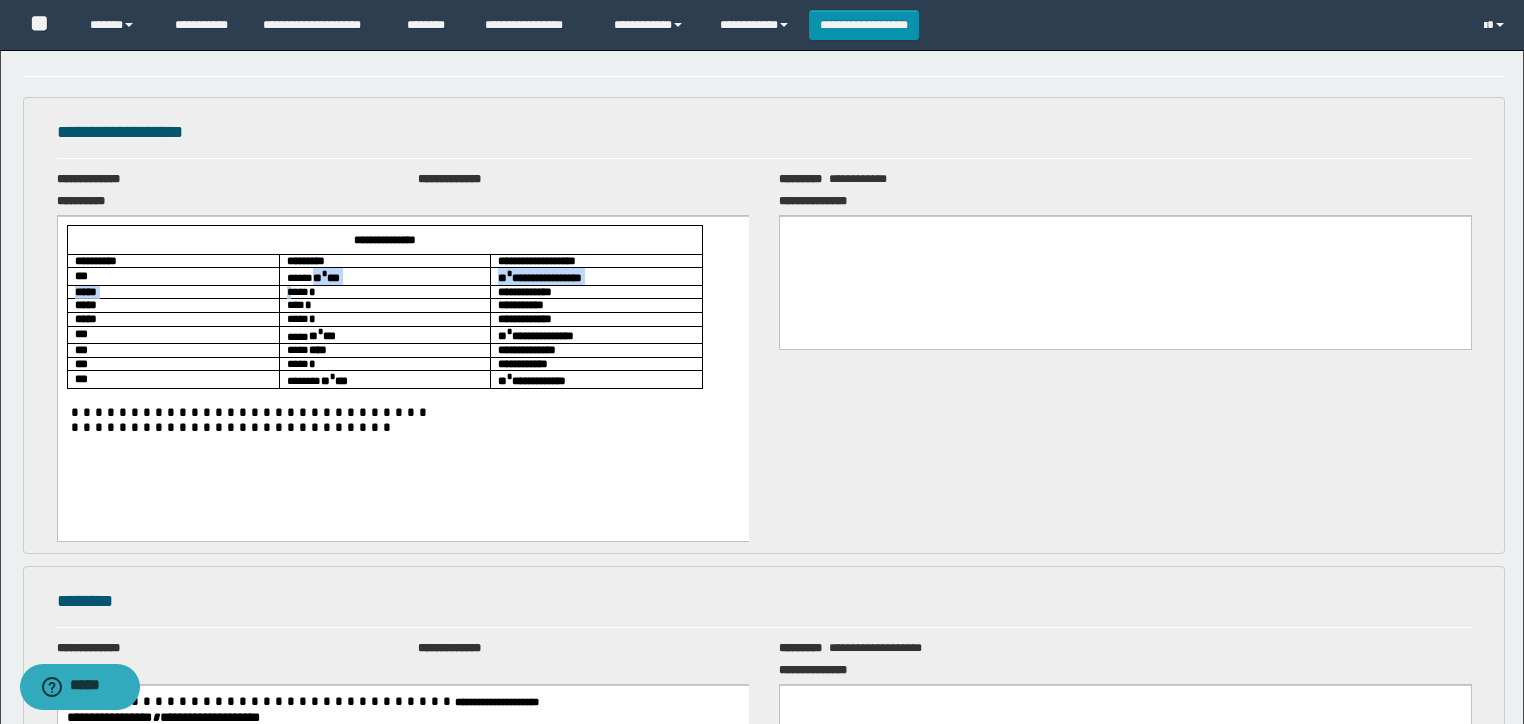 drag, startPoint x: 293, startPoint y: 283, endPoint x: 317, endPoint y: 298, distance: 28.301943 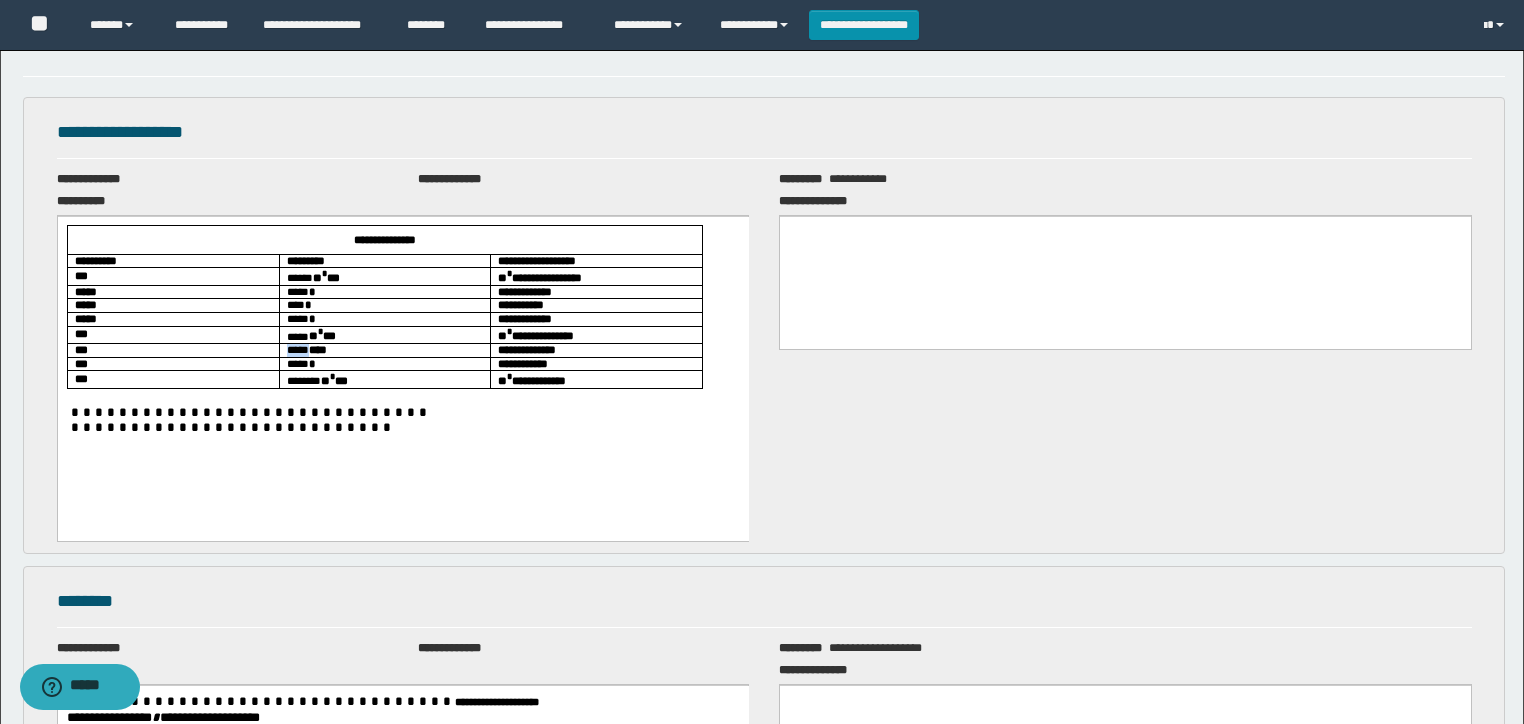 drag, startPoint x: 325, startPoint y: 346, endPoint x: 294, endPoint y: 348, distance: 31.06445 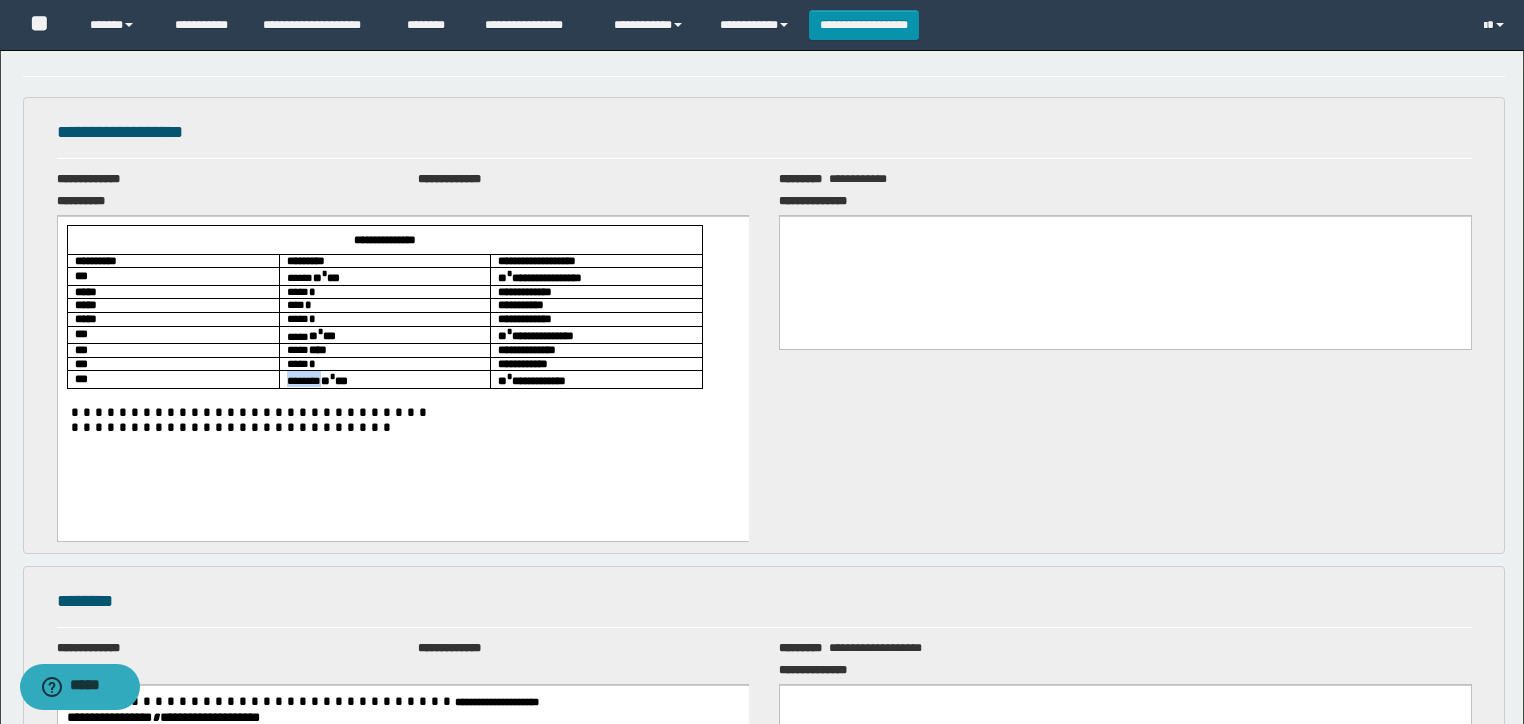 drag, startPoint x: 294, startPoint y: 371, endPoint x: 305, endPoint y: 389, distance: 21.095022 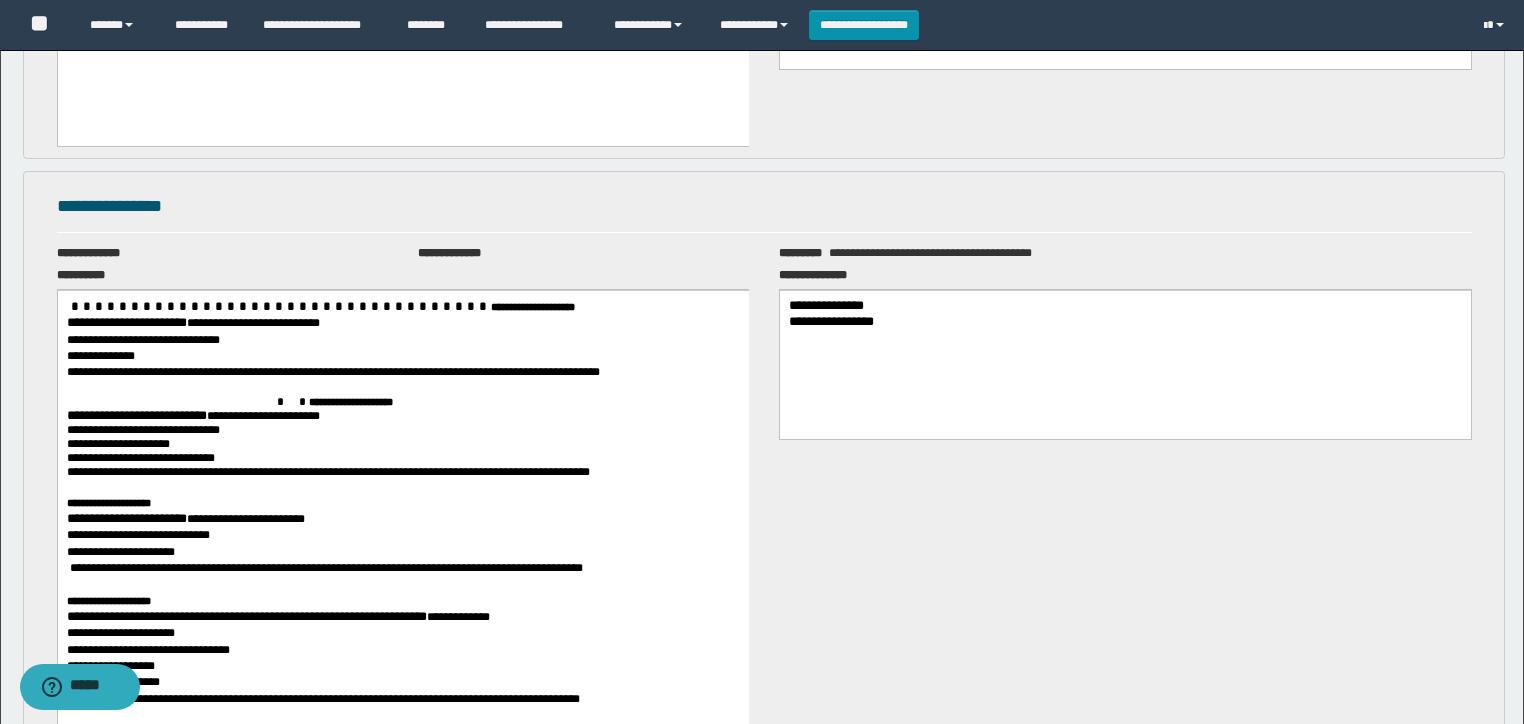 scroll, scrollTop: 1040, scrollLeft: 0, axis: vertical 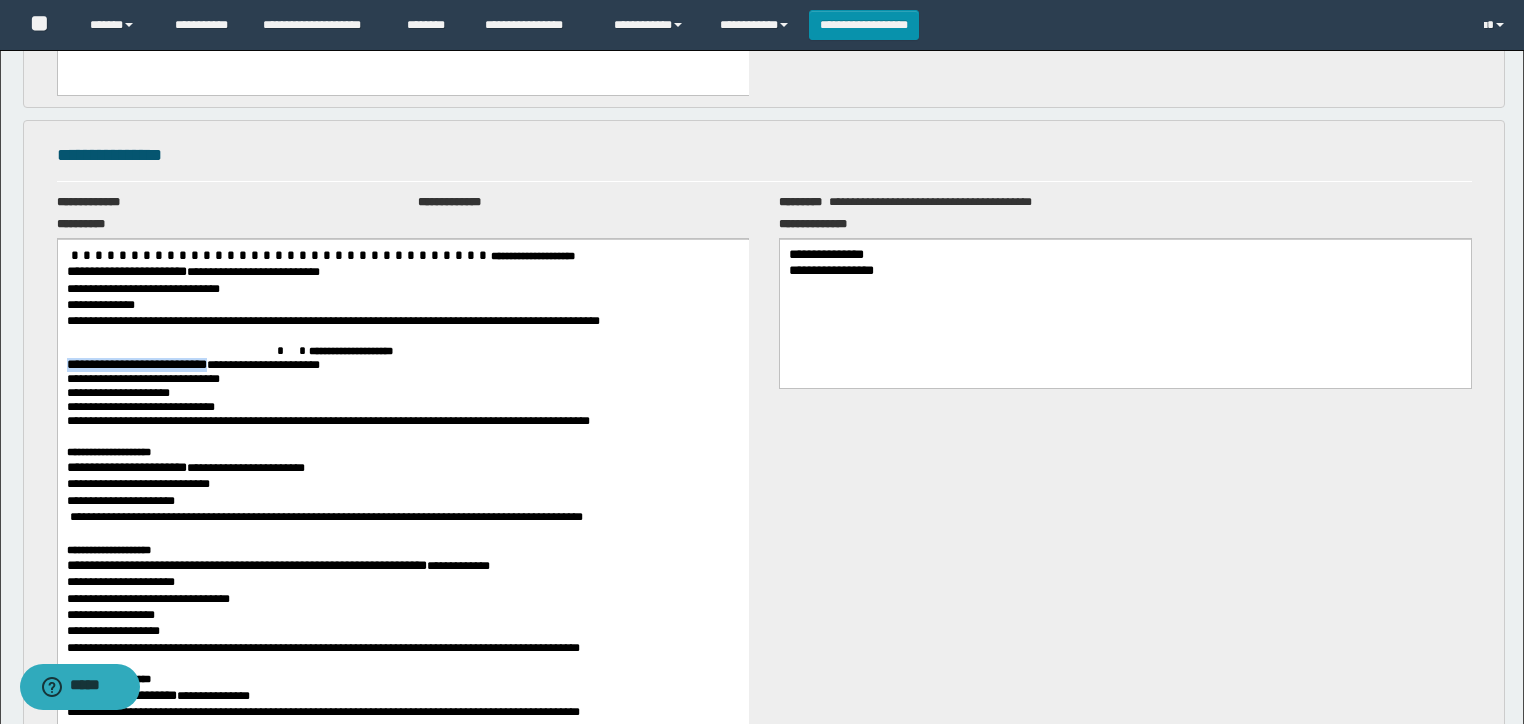 drag, startPoint x: 257, startPoint y: 366, endPoint x: 5, endPoint y: 364, distance: 252.00793 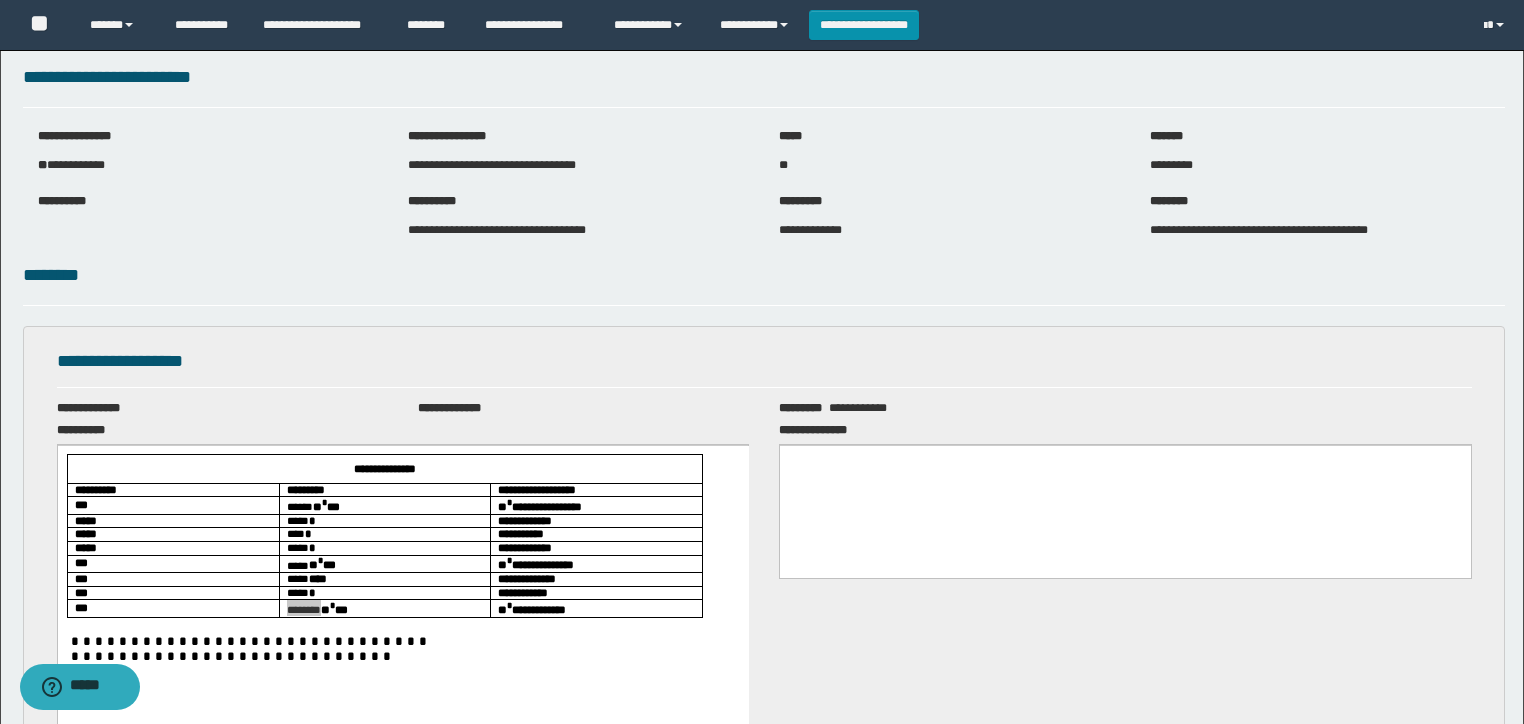 scroll, scrollTop: 0, scrollLeft: 0, axis: both 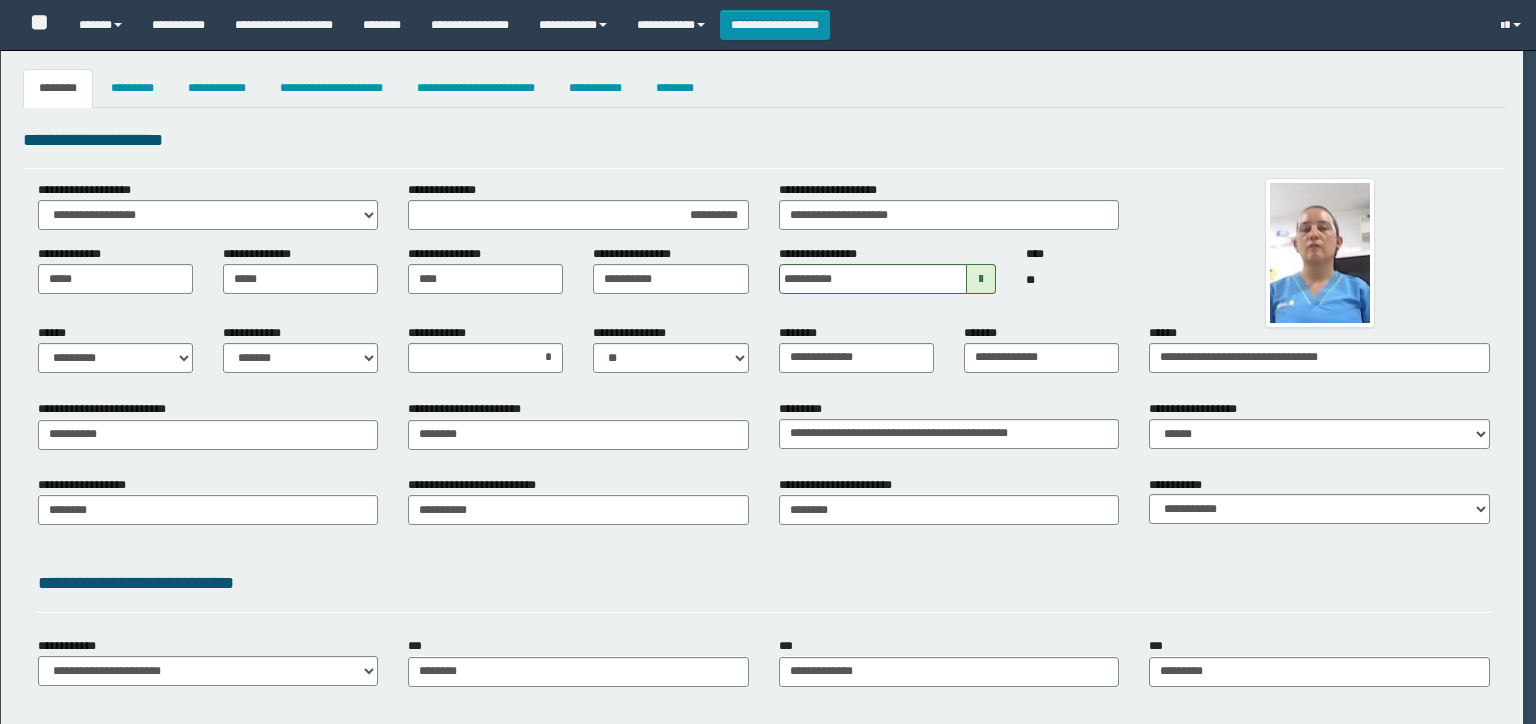 select on "*" 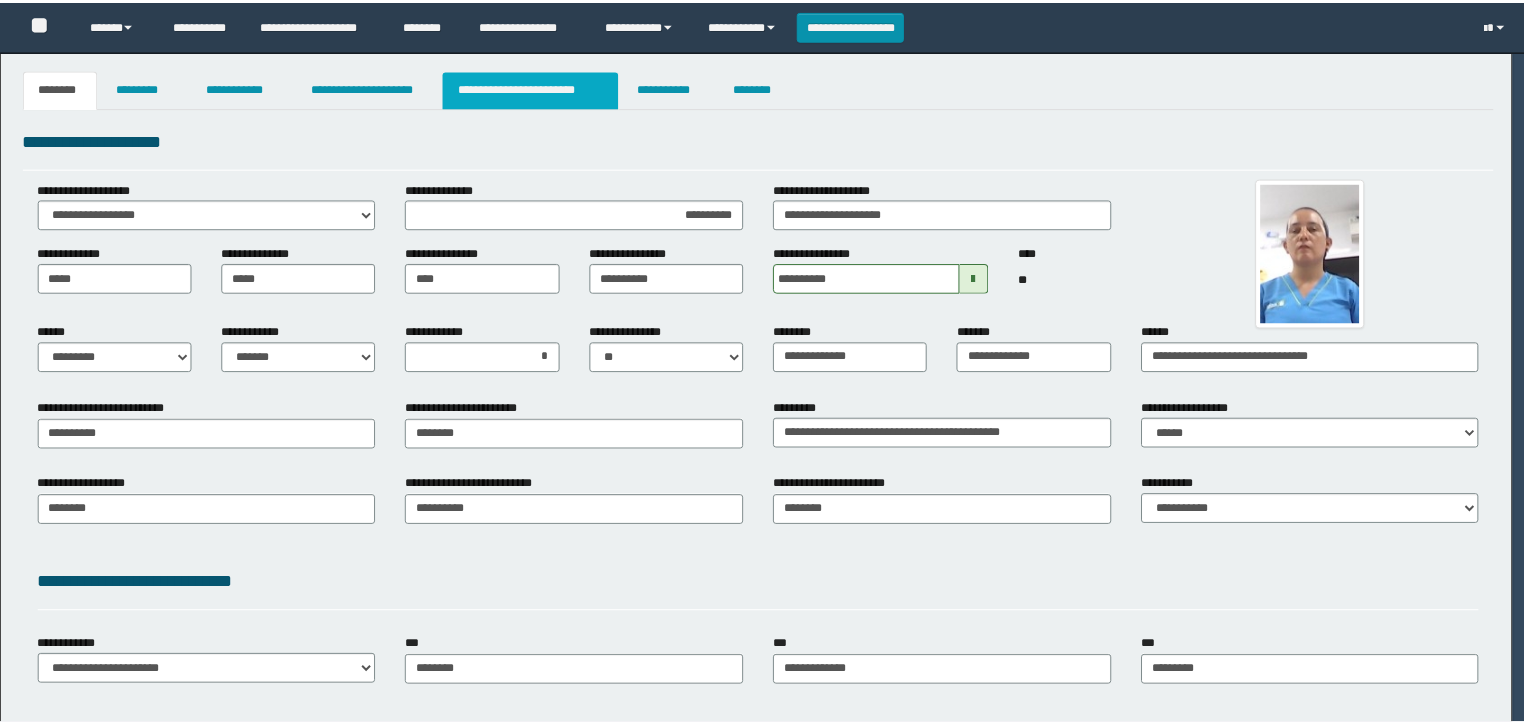 scroll, scrollTop: 0, scrollLeft: 0, axis: both 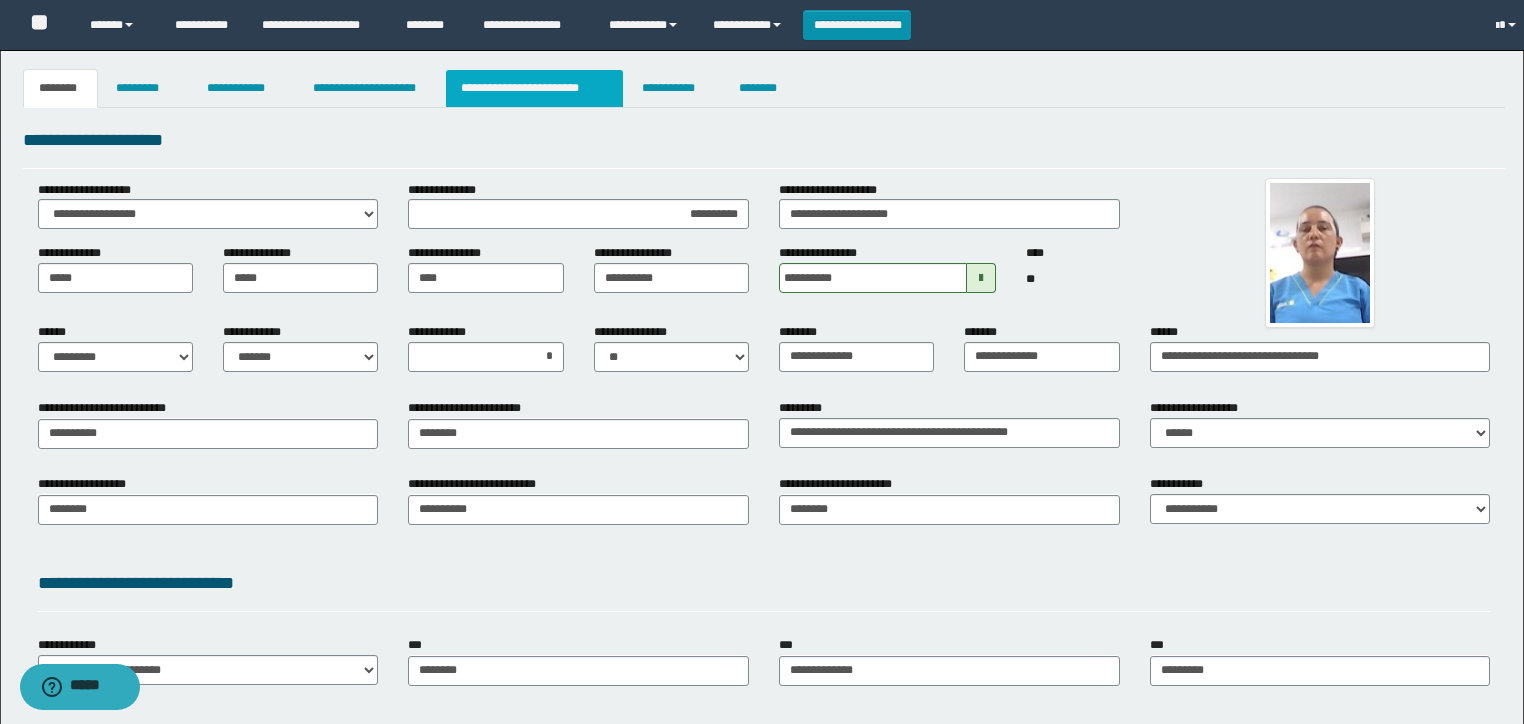 click on "**********" at bounding box center [534, 88] 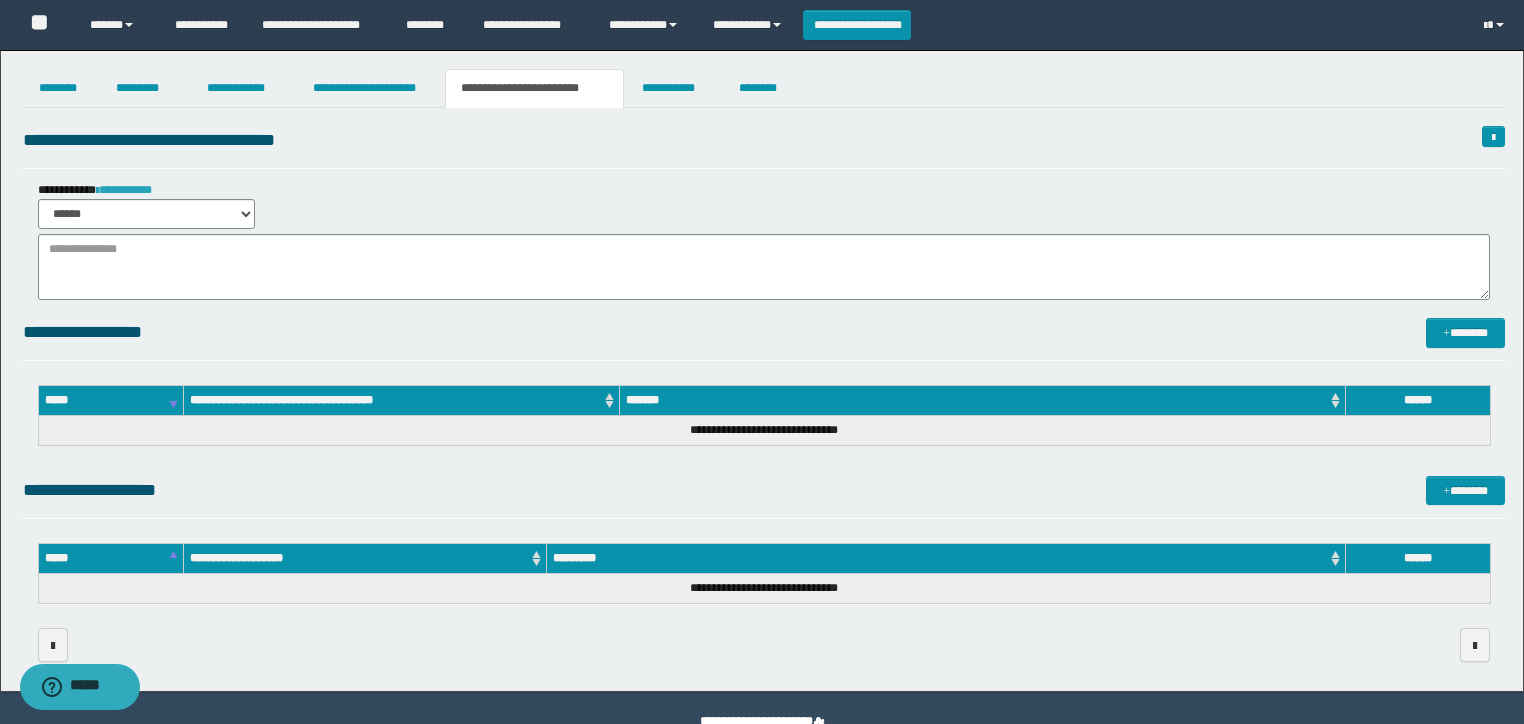 click on "**********" at bounding box center [124, 190] 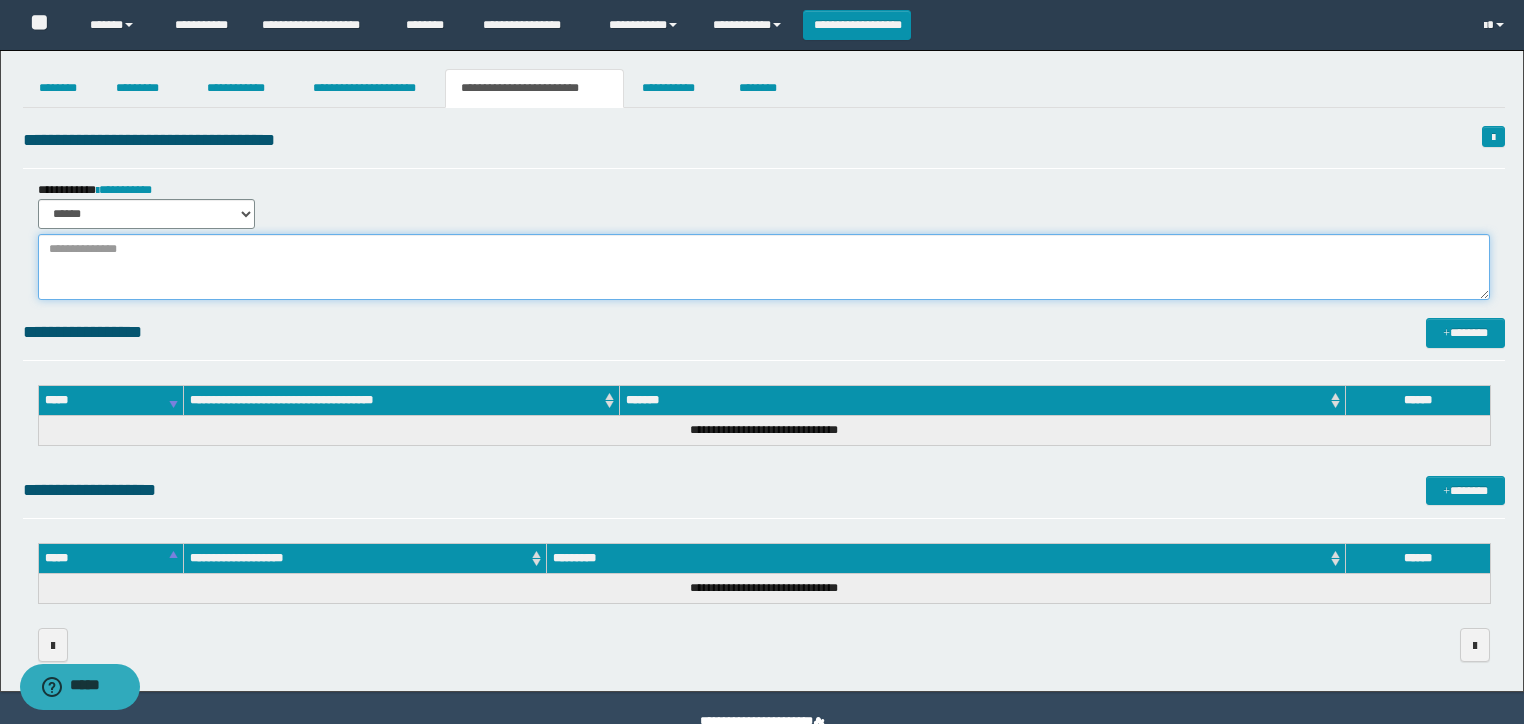 drag, startPoint x: 195, startPoint y: 292, endPoint x: 201, endPoint y: 283, distance: 10.816654 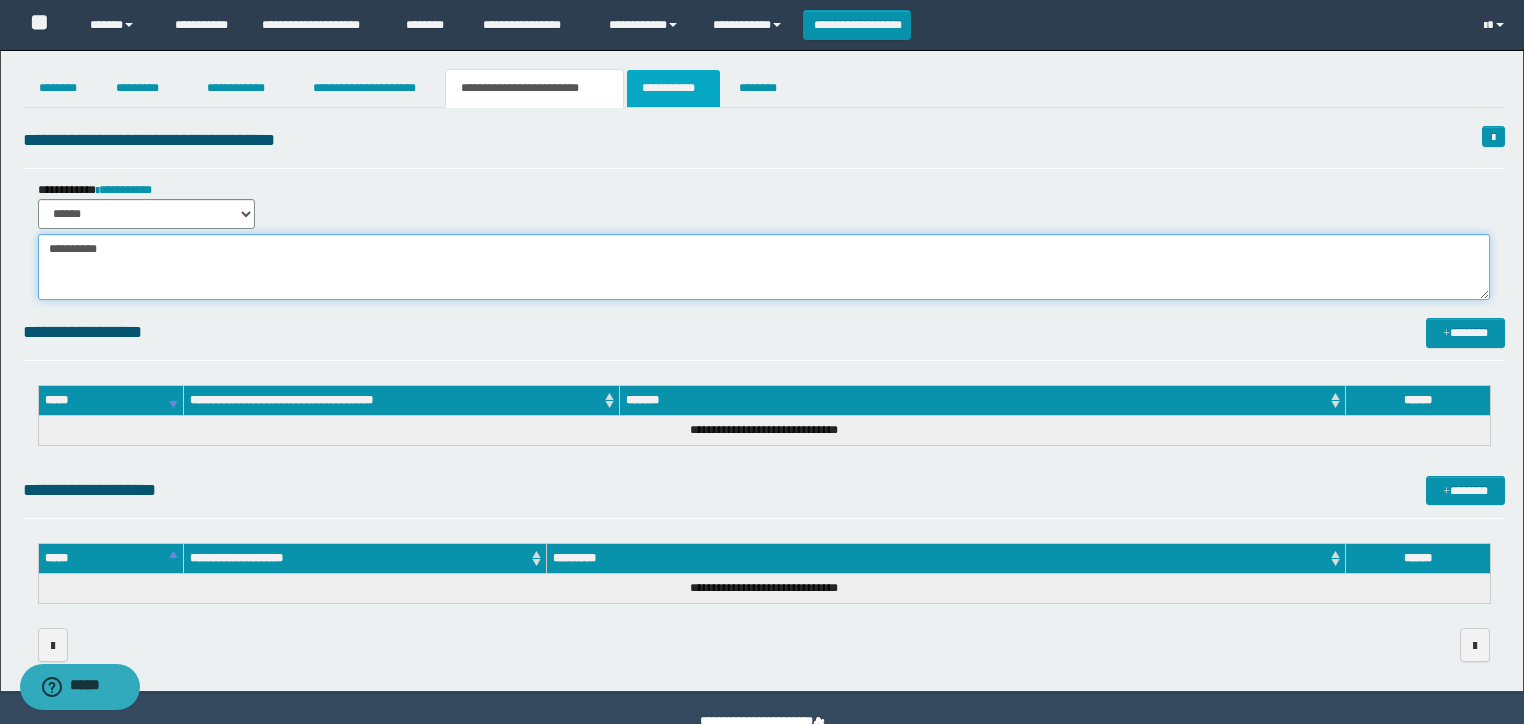 type on "********" 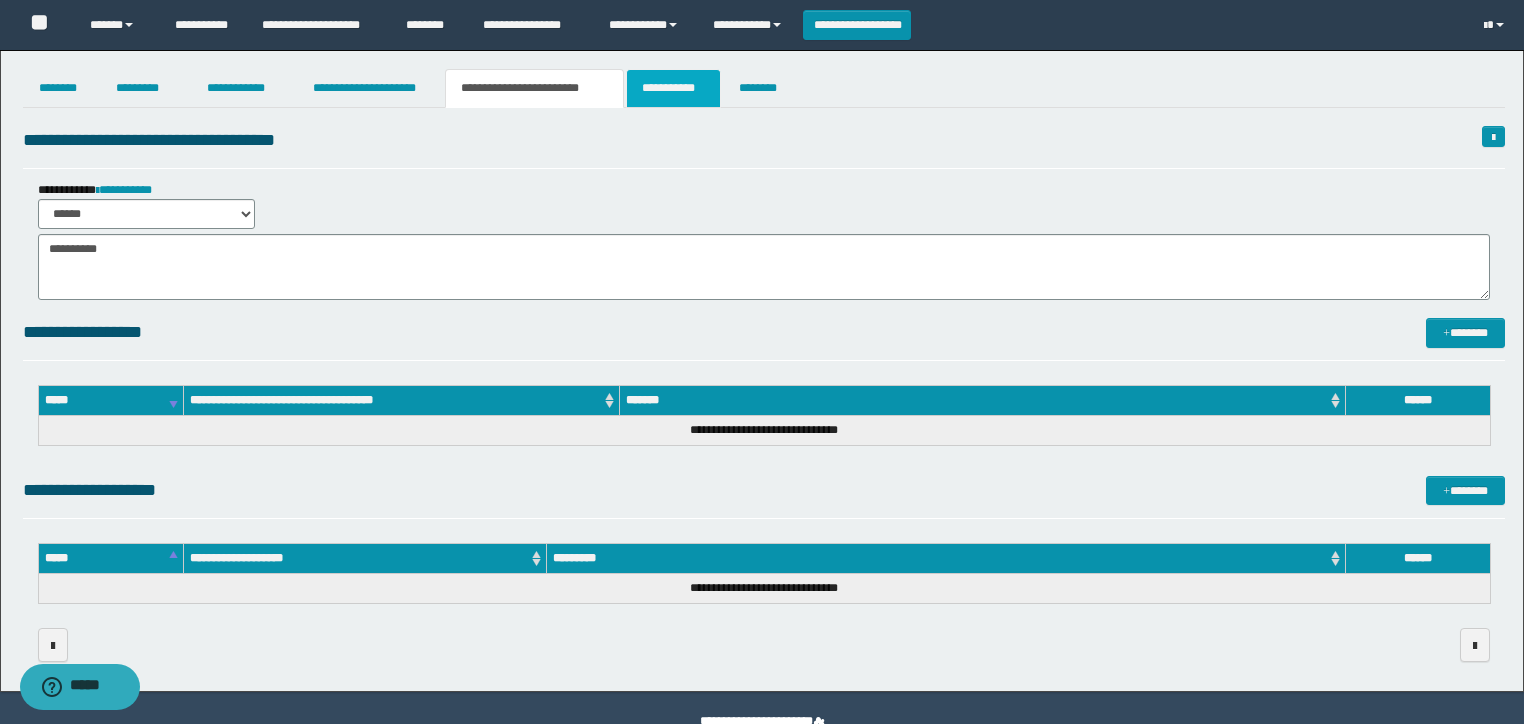 click on "**********" at bounding box center (673, 88) 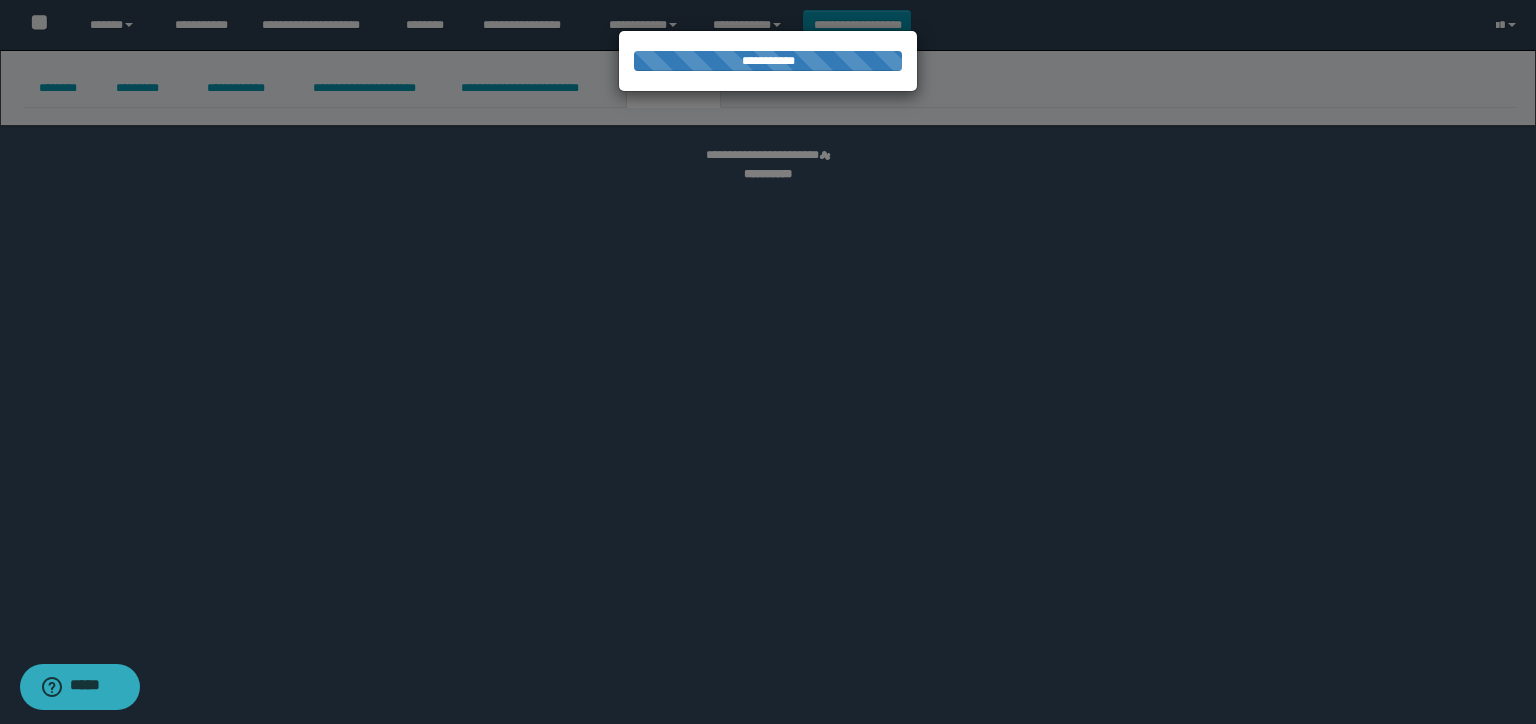 select on "****" 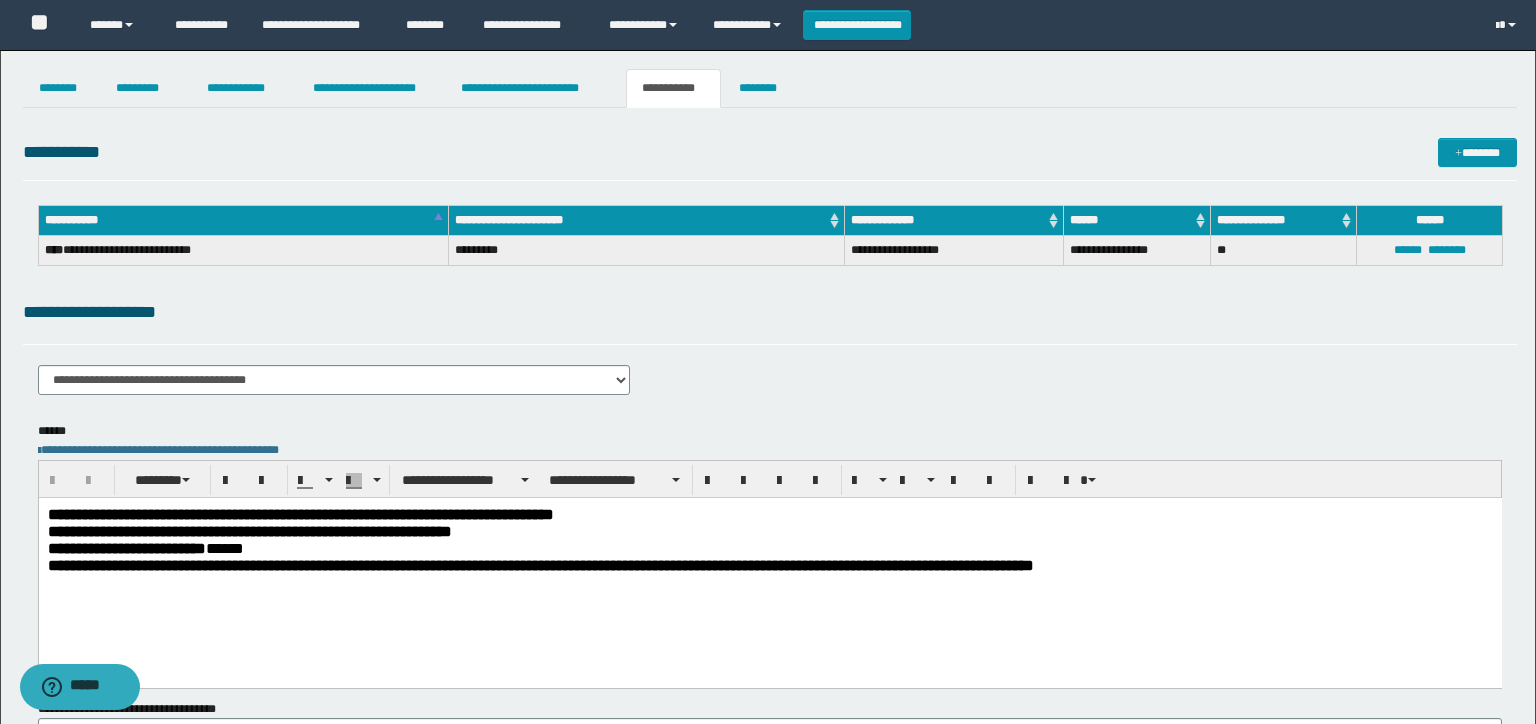 scroll, scrollTop: 0, scrollLeft: 0, axis: both 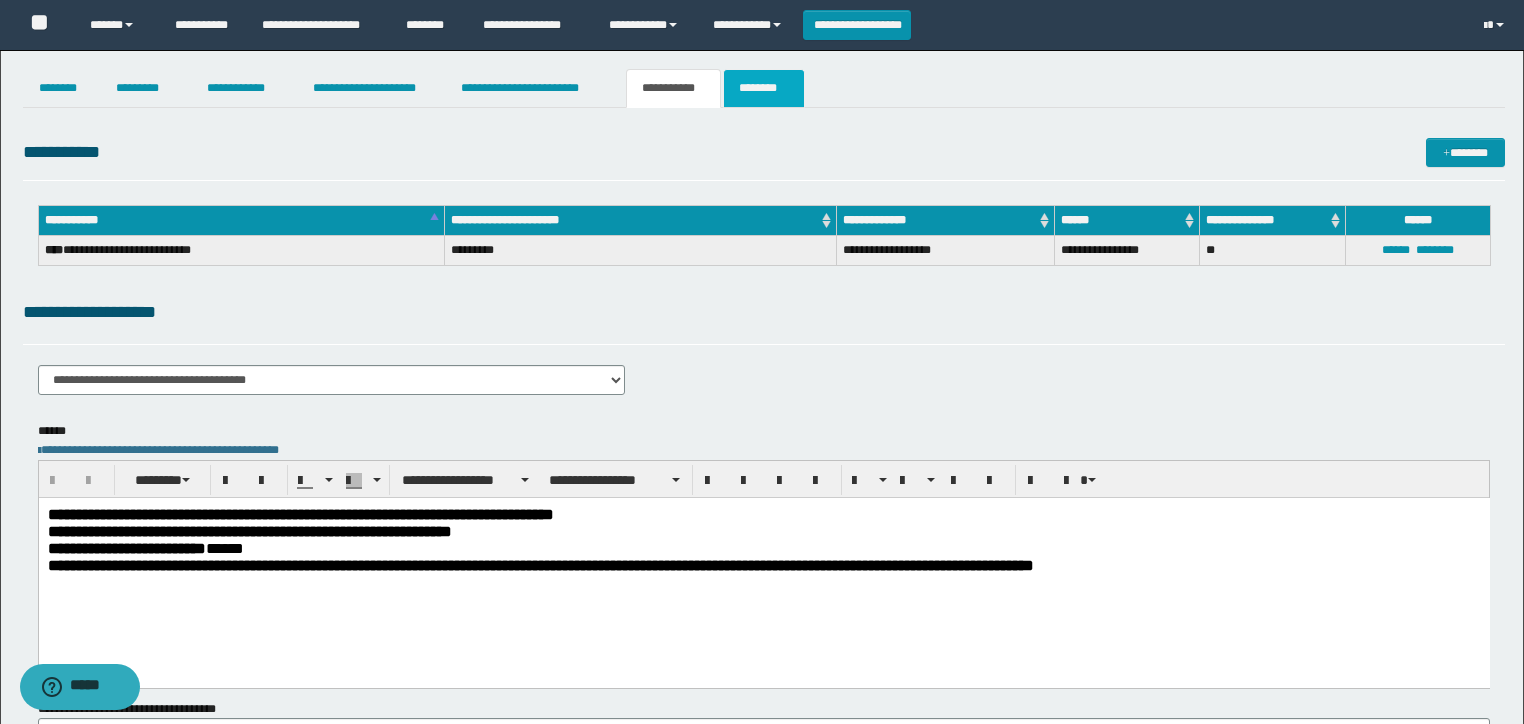 click on "********" at bounding box center (764, 88) 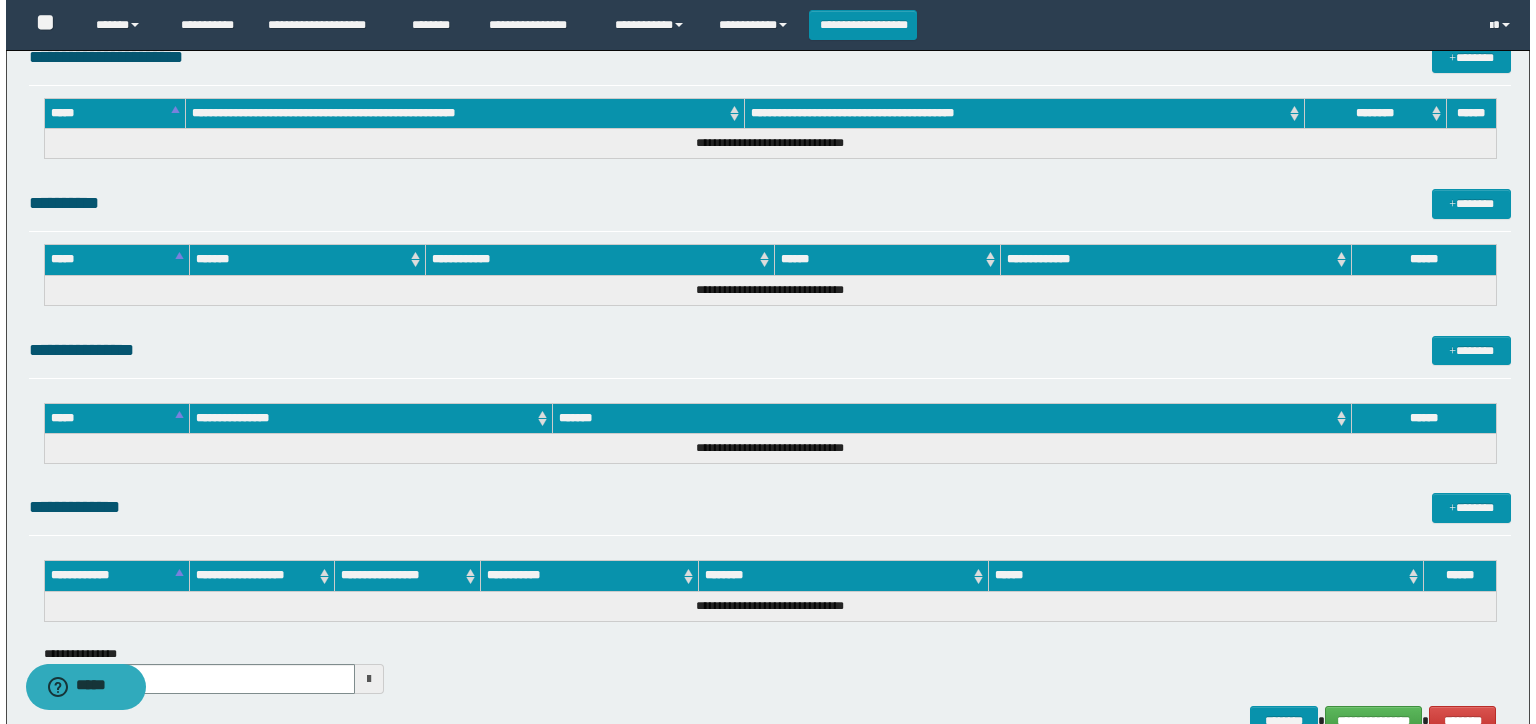 scroll, scrollTop: 1087, scrollLeft: 0, axis: vertical 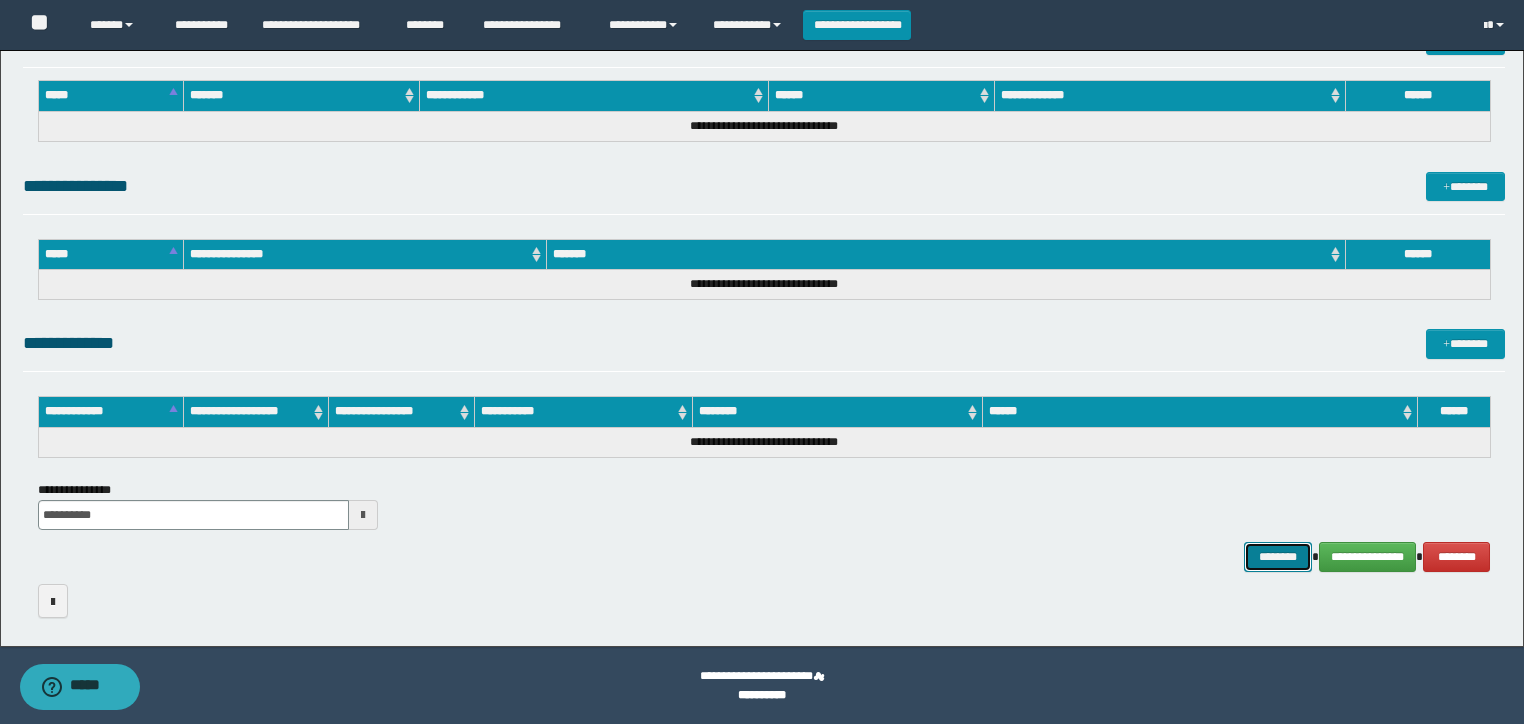 drag, startPoint x: 1260, startPoint y: 558, endPoint x: 1290, endPoint y: 543, distance: 33.54102 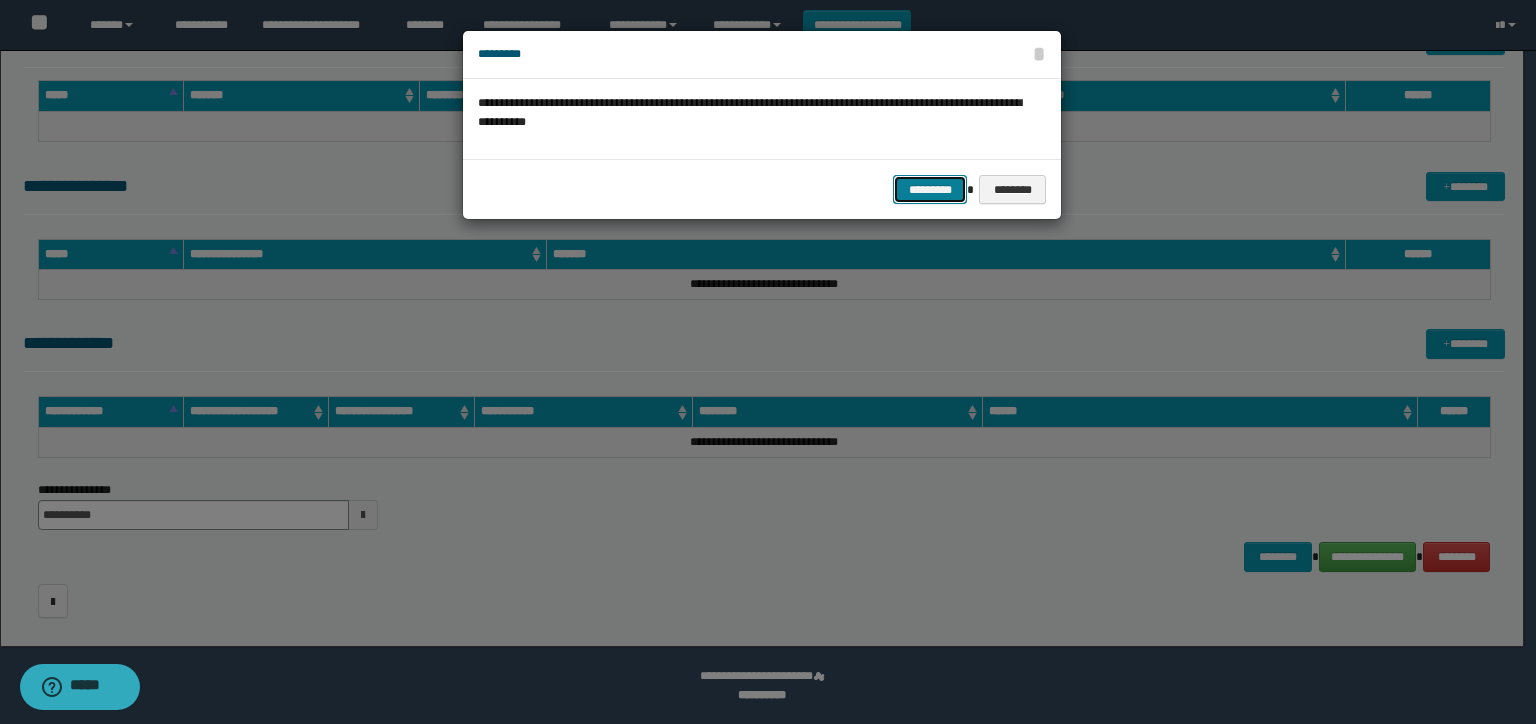 click on "*********" at bounding box center (930, 190) 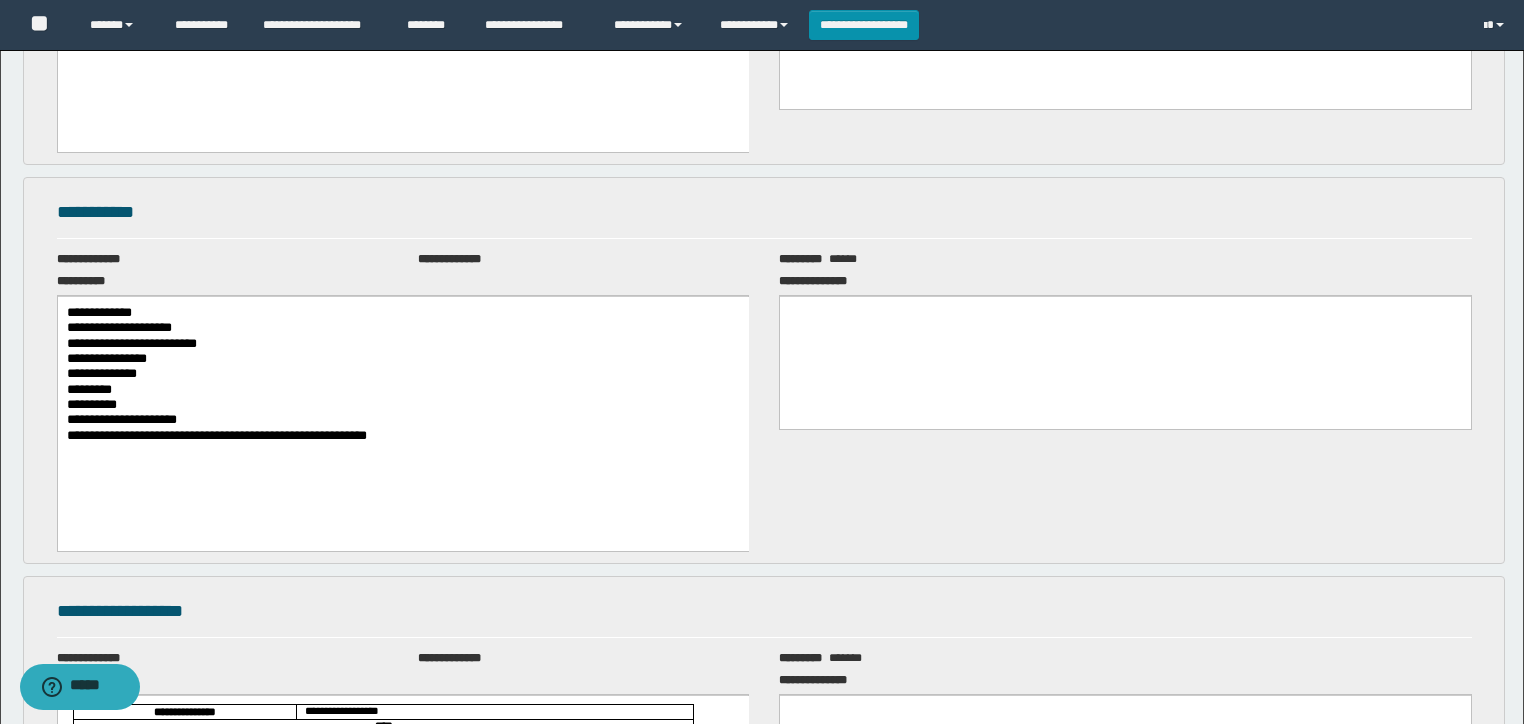 scroll, scrollTop: 0, scrollLeft: 0, axis: both 